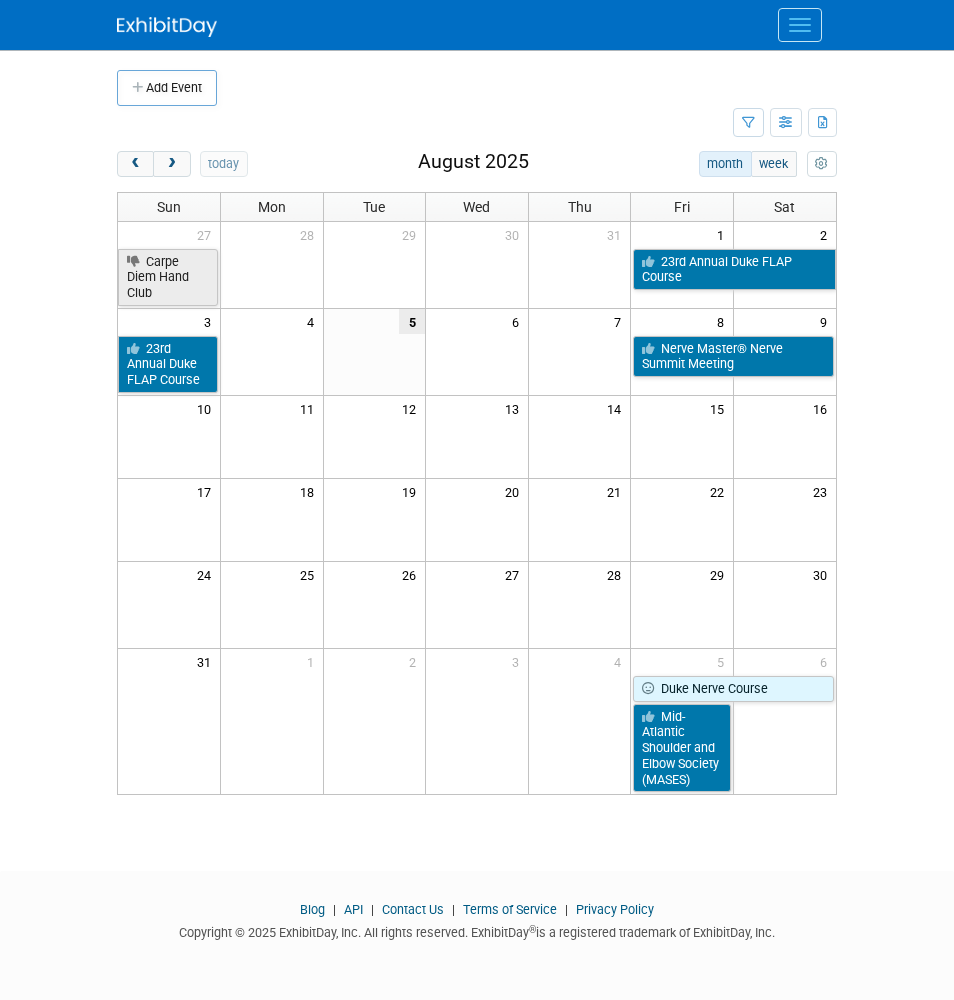 scroll, scrollTop: 0, scrollLeft: 0, axis: both 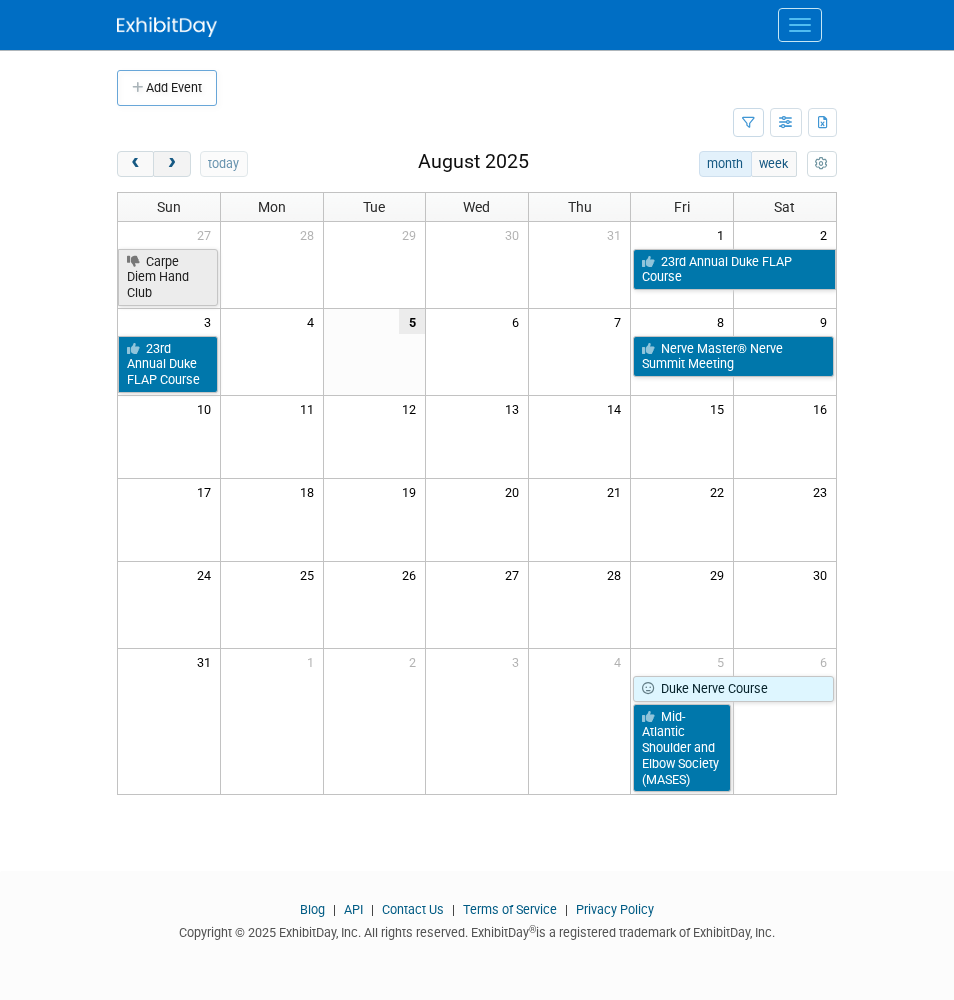 click at bounding box center (171, 164) 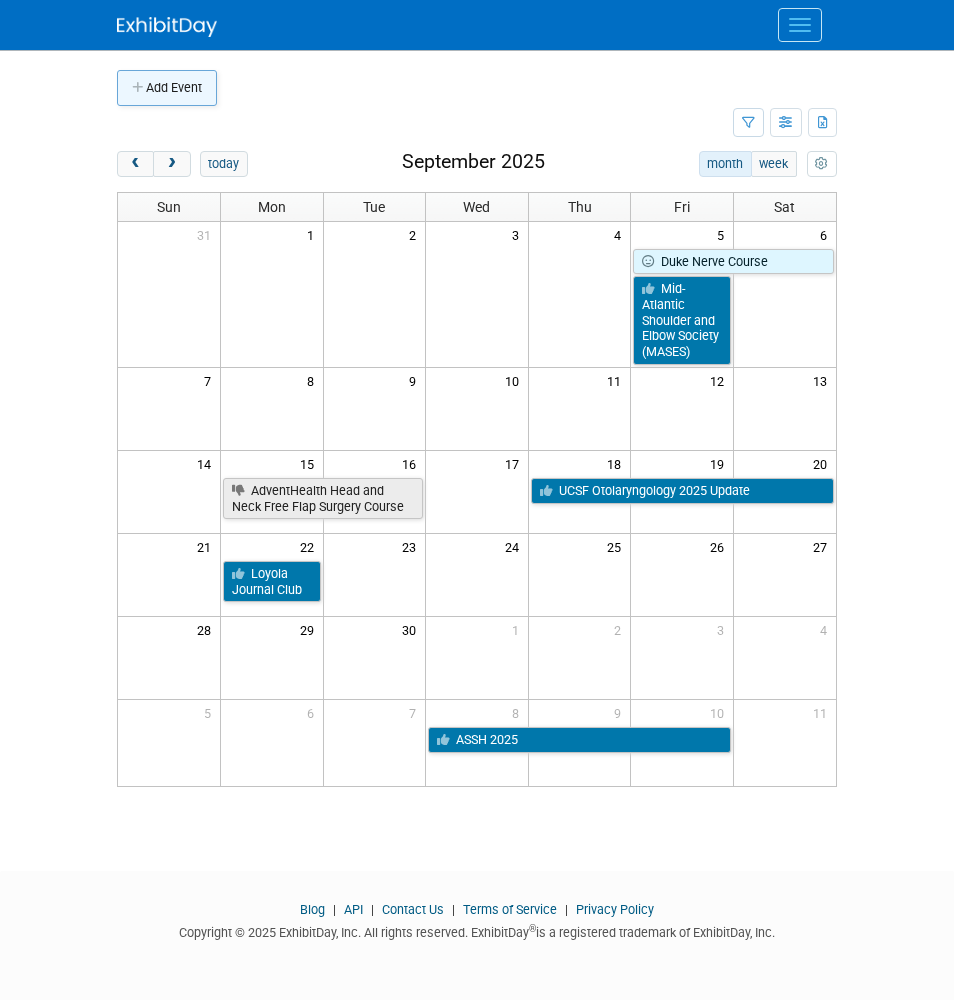 click on "Add Event" at bounding box center [167, 88] 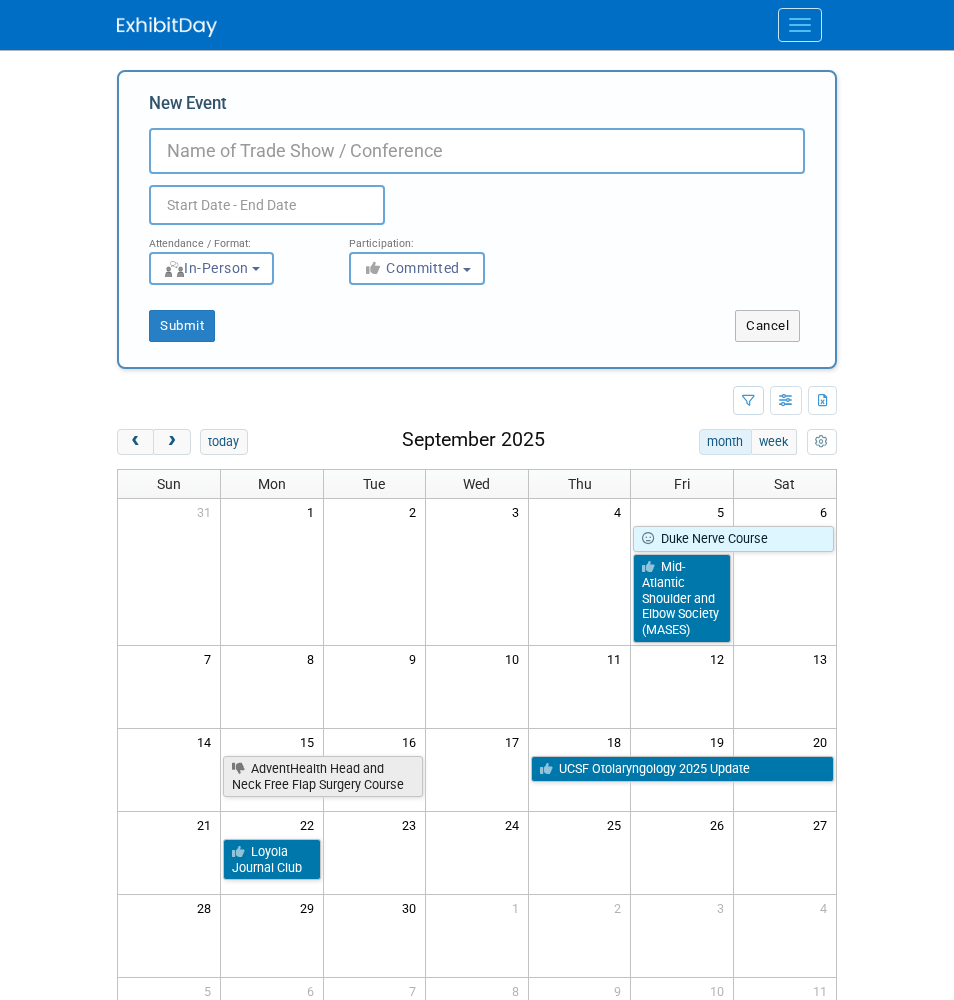 paste on "Wisconsin Society of Otolaryngology" 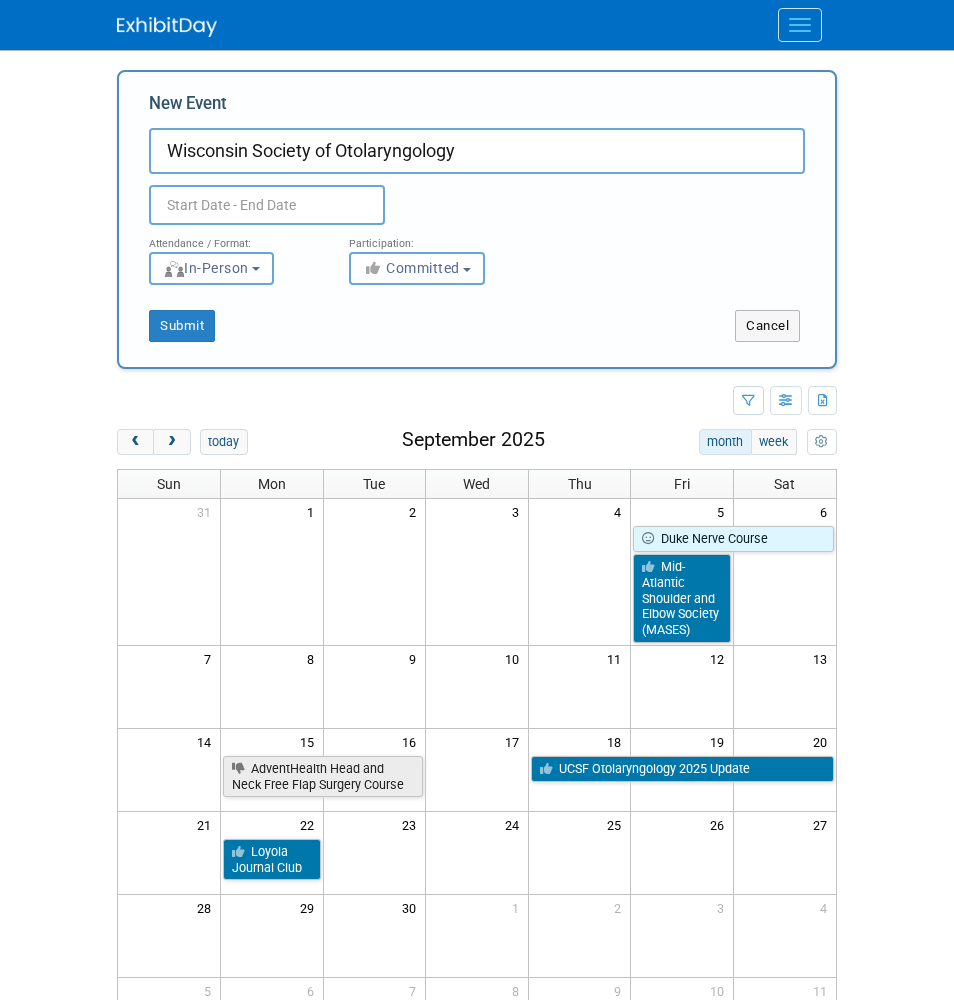 type on "Wisconsin Society of Otolaryngology" 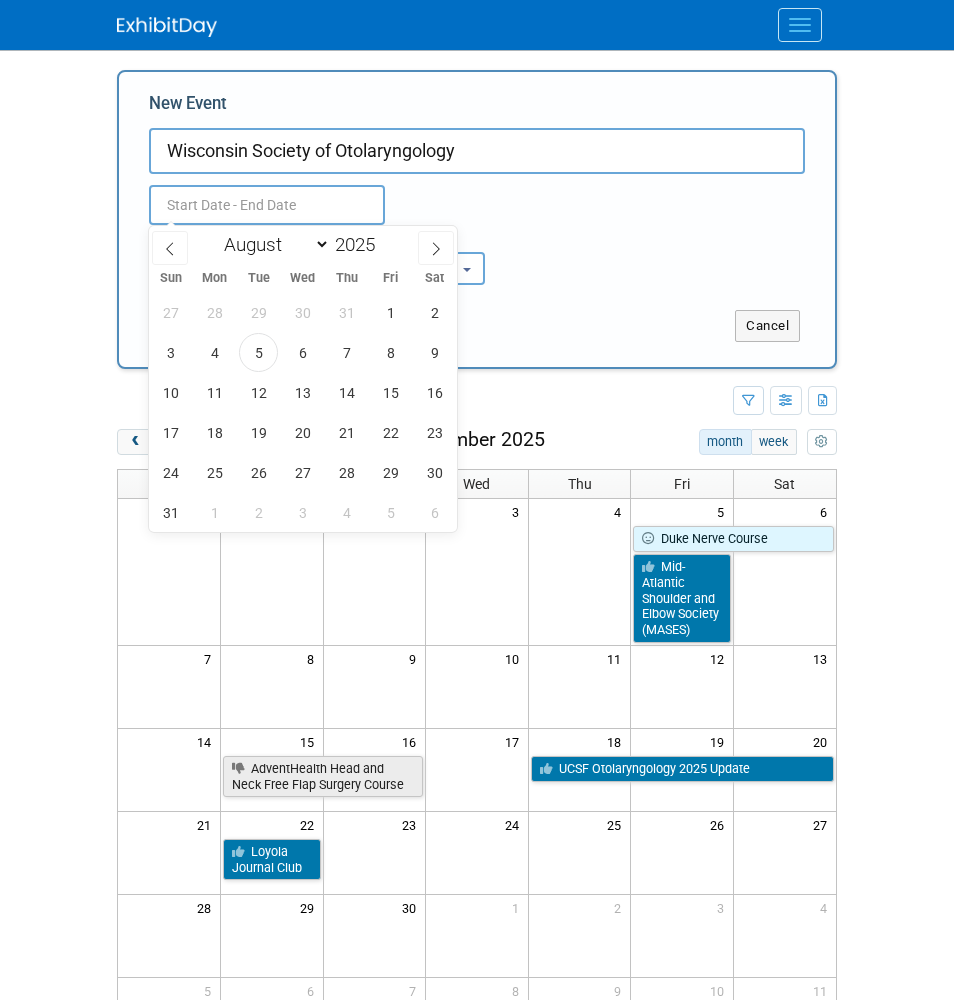 click at bounding box center [267, 205] 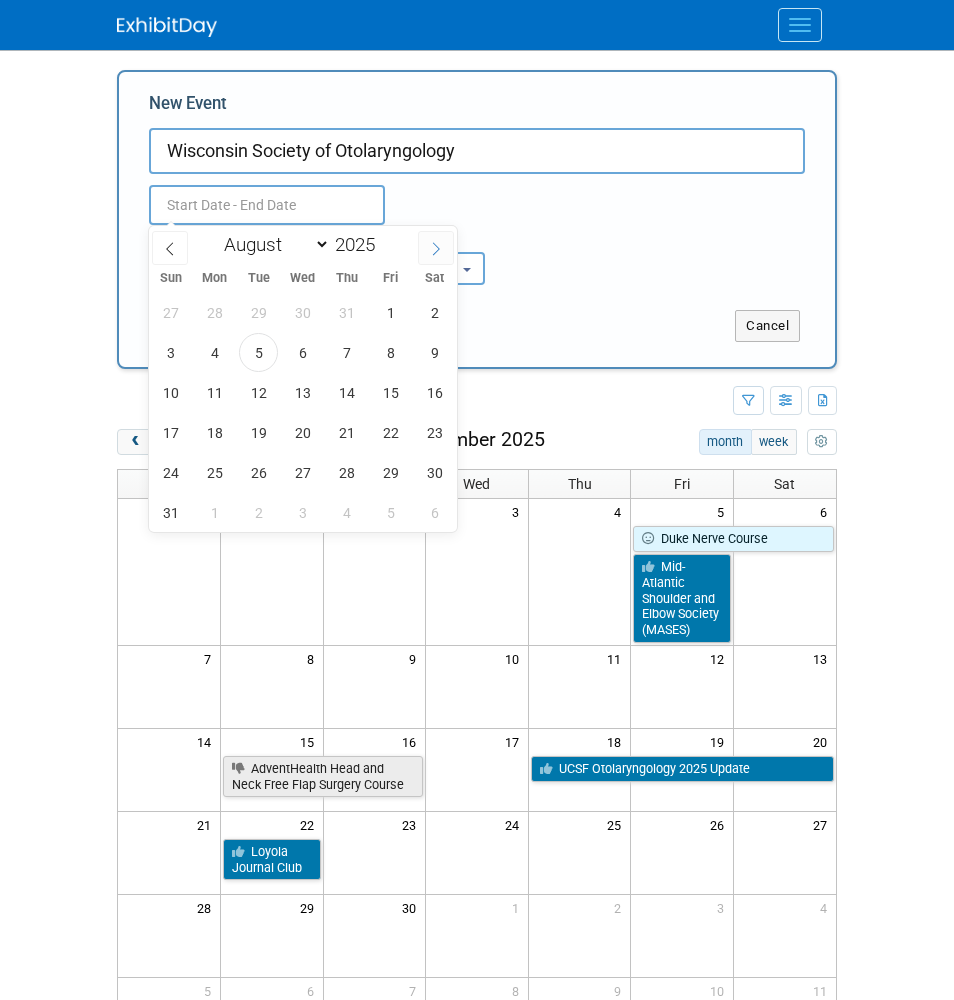 click at bounding box center (436, 248) 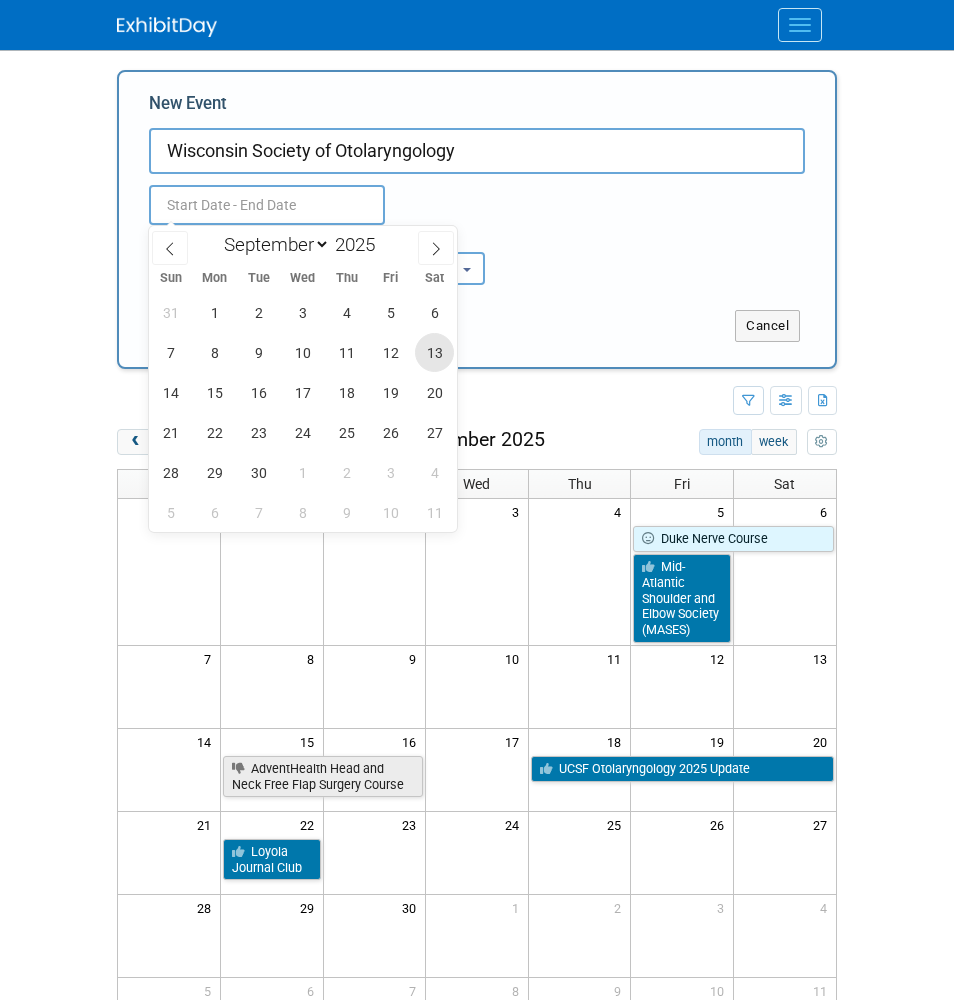click on "13" at bounding box center [434, 352] 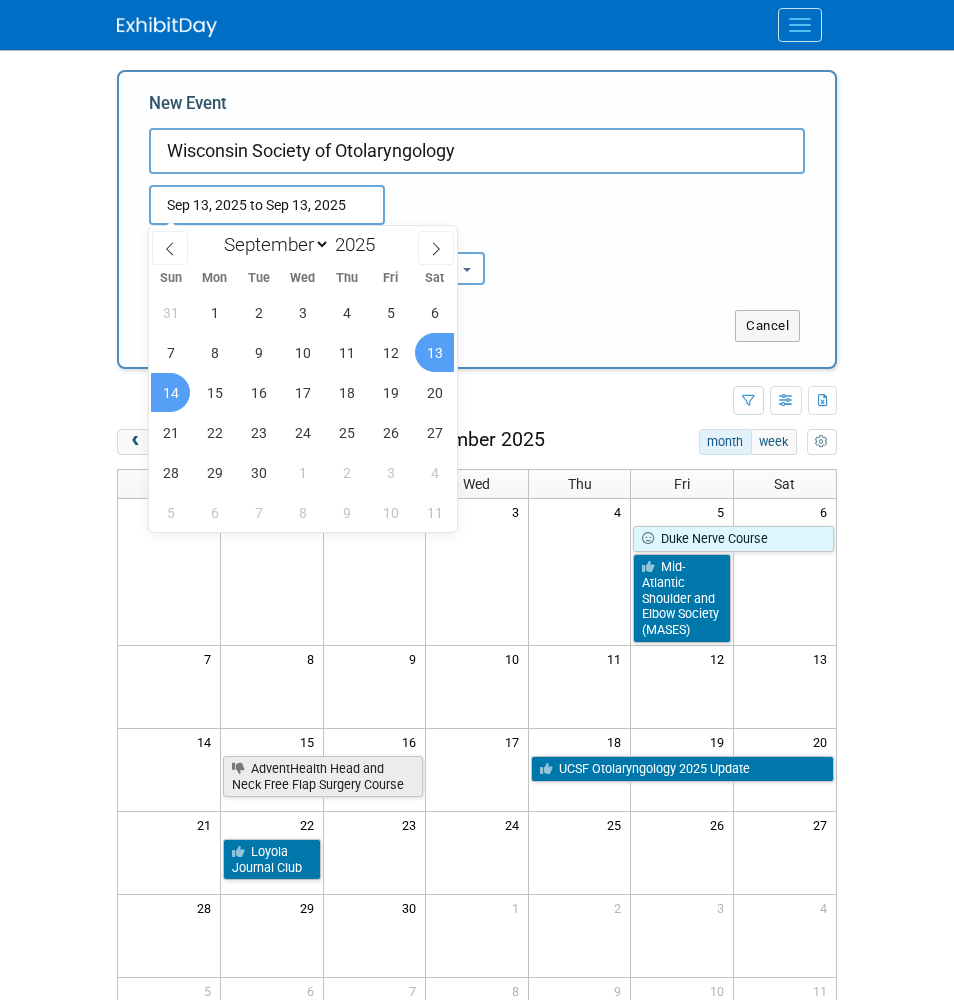 click on "14" at bounding box center (170, 392) 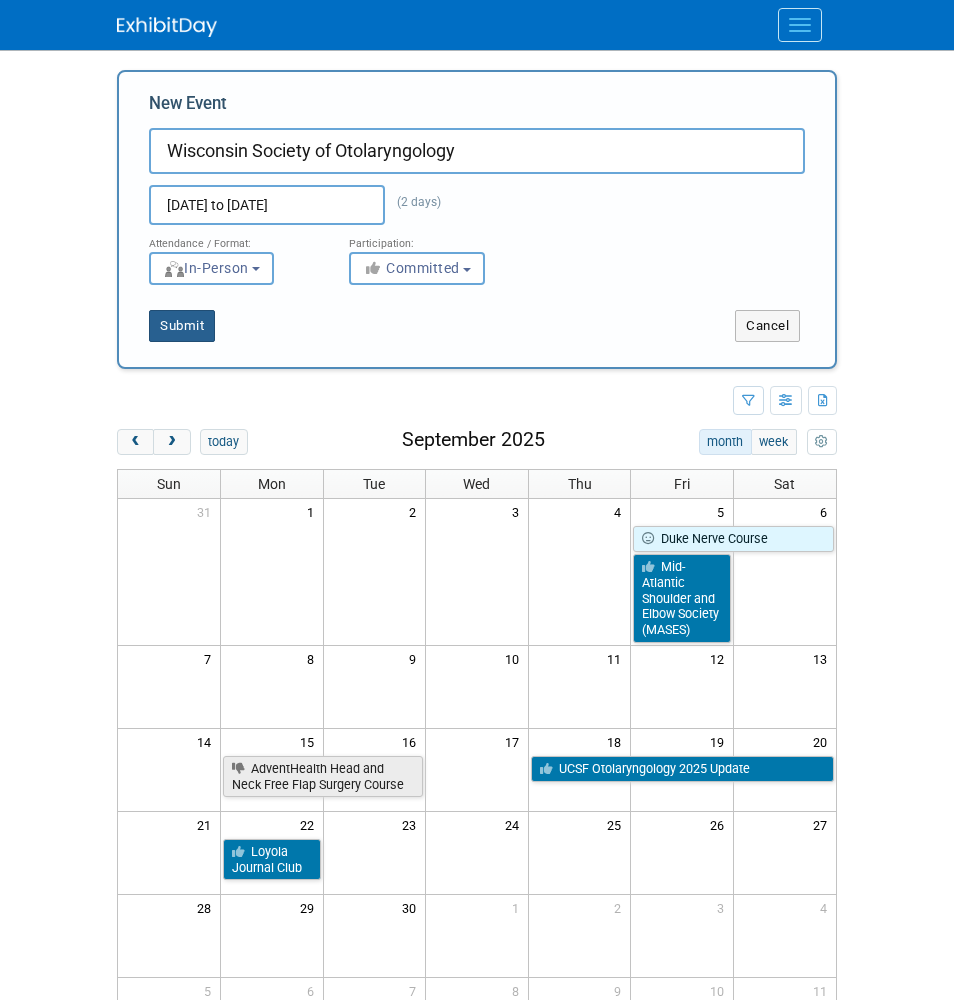click on "Submit" at bounding box center (182, 326) 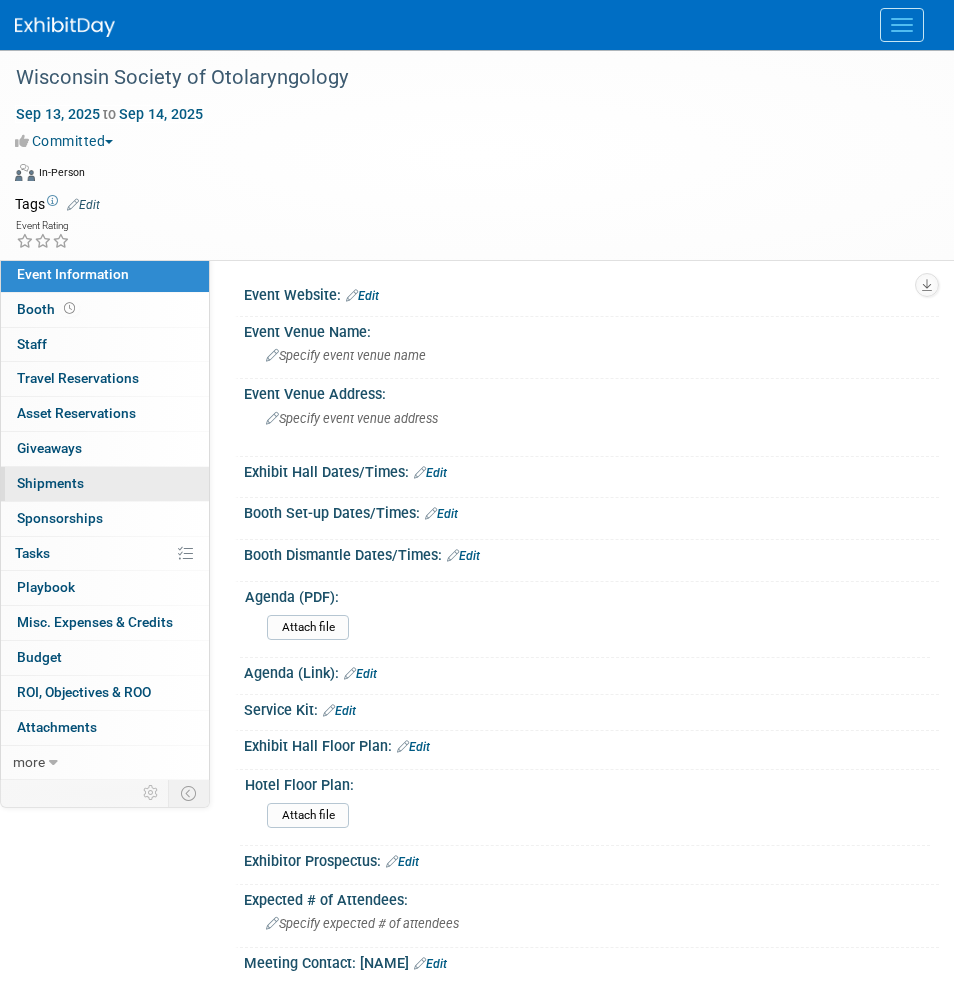 scroll, scrollTop: 0, scrollLeft: 0, axis: both 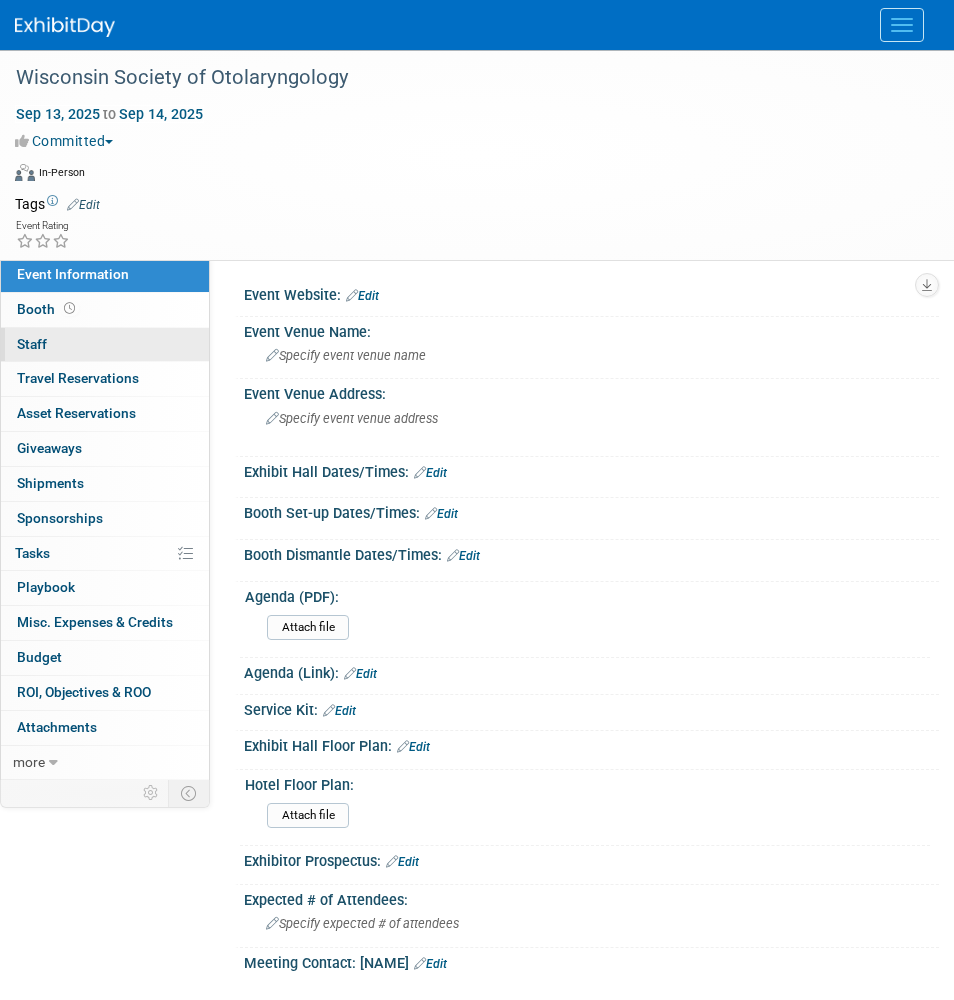 click on "0
Staff 0" at bounding box center [105, 345] 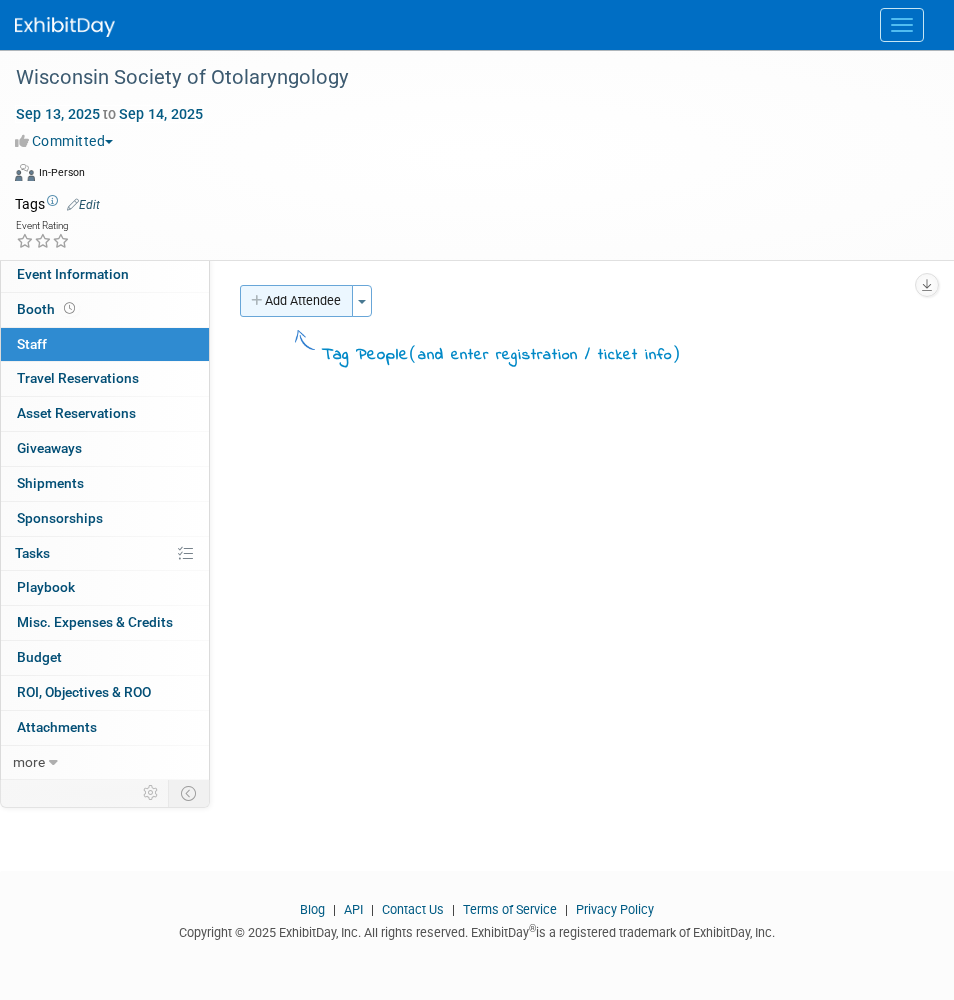 click on "Add Attendee" at bounding box center (296, 301) 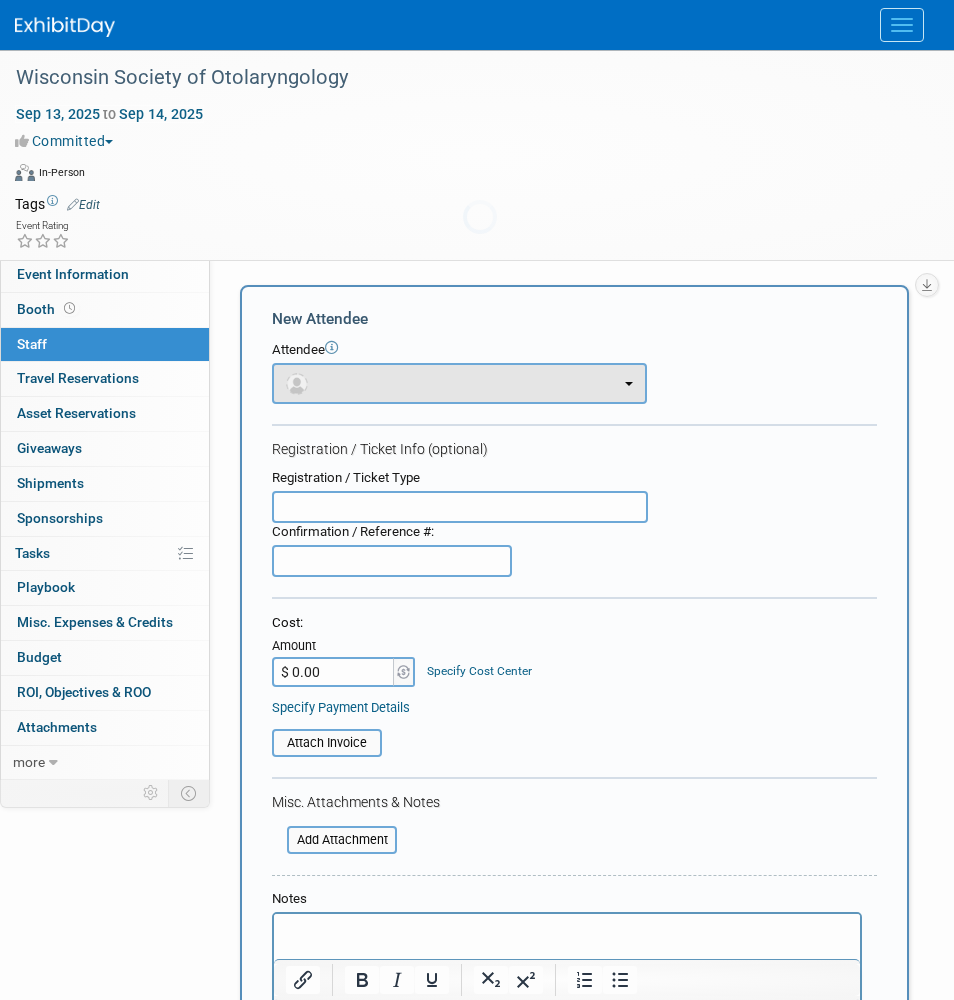 scroll, scrollTop: 0, scrollLeft: 0, axis: both 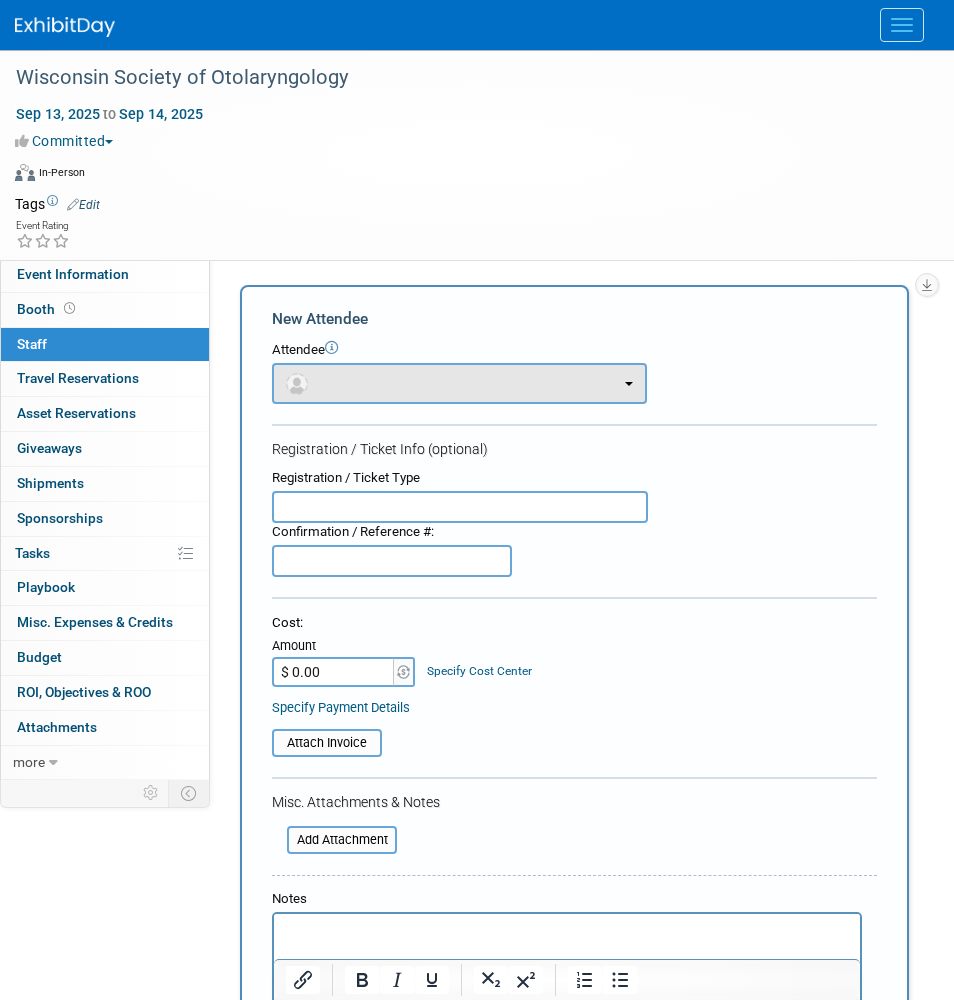 click at bounding box center (459, 383) 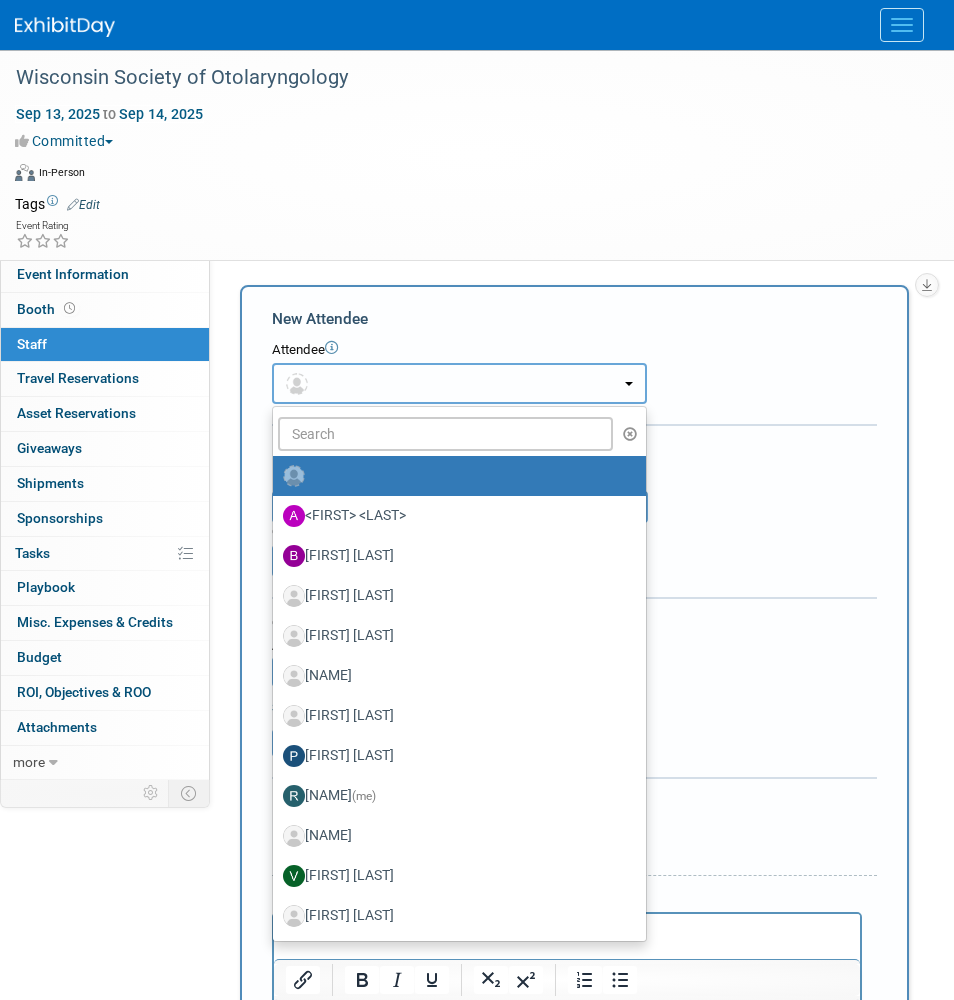 type 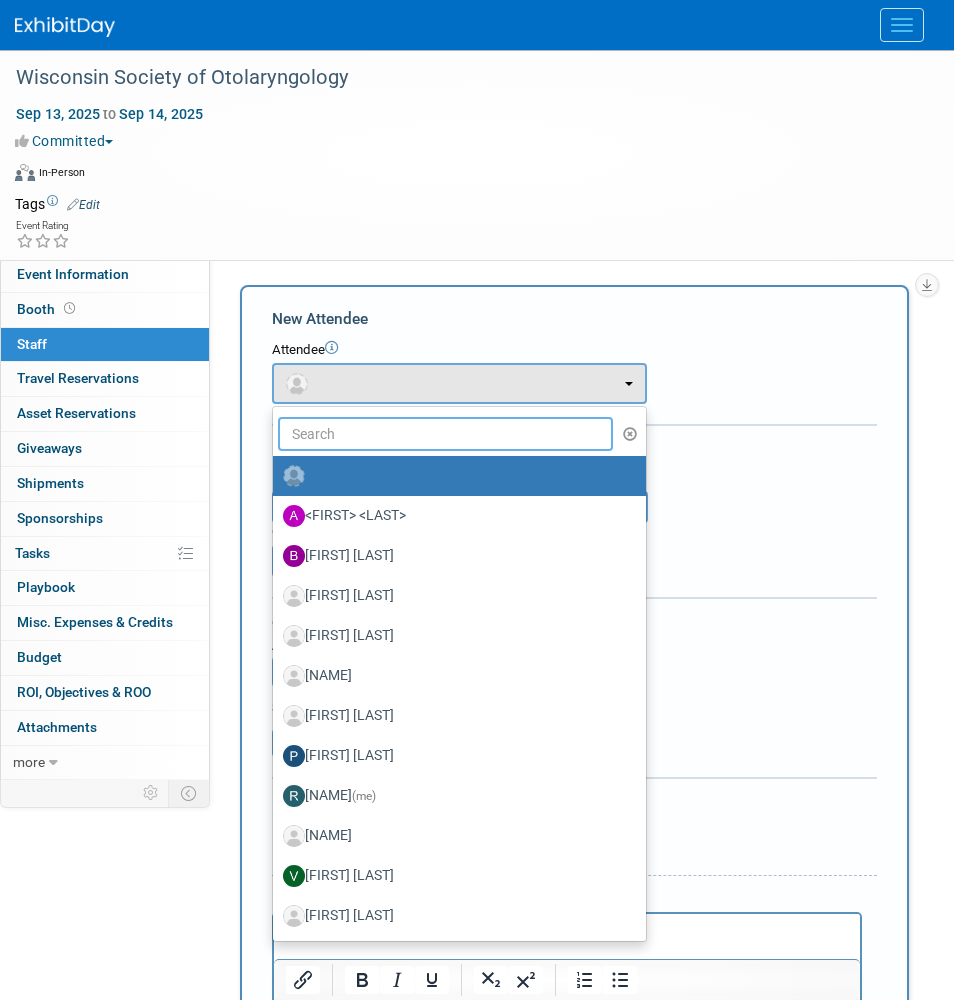 click at bounding box center (445, 434) 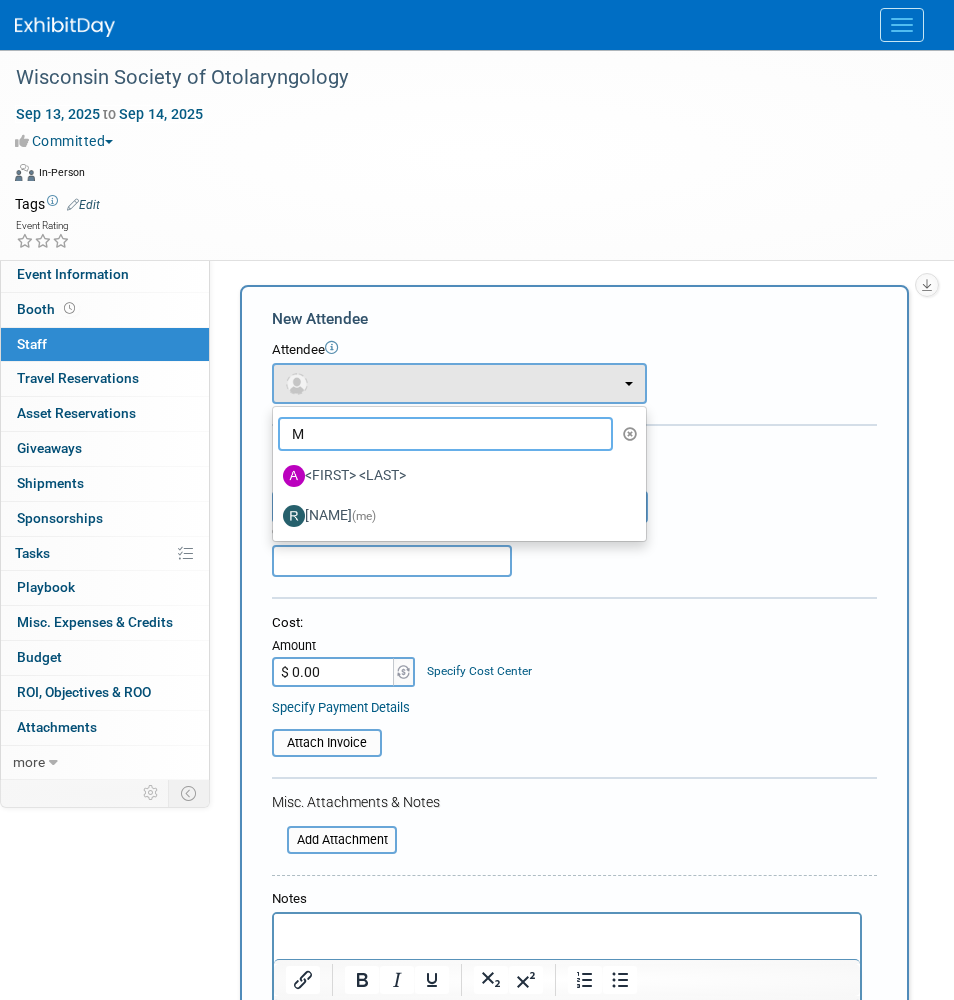 type on "M" 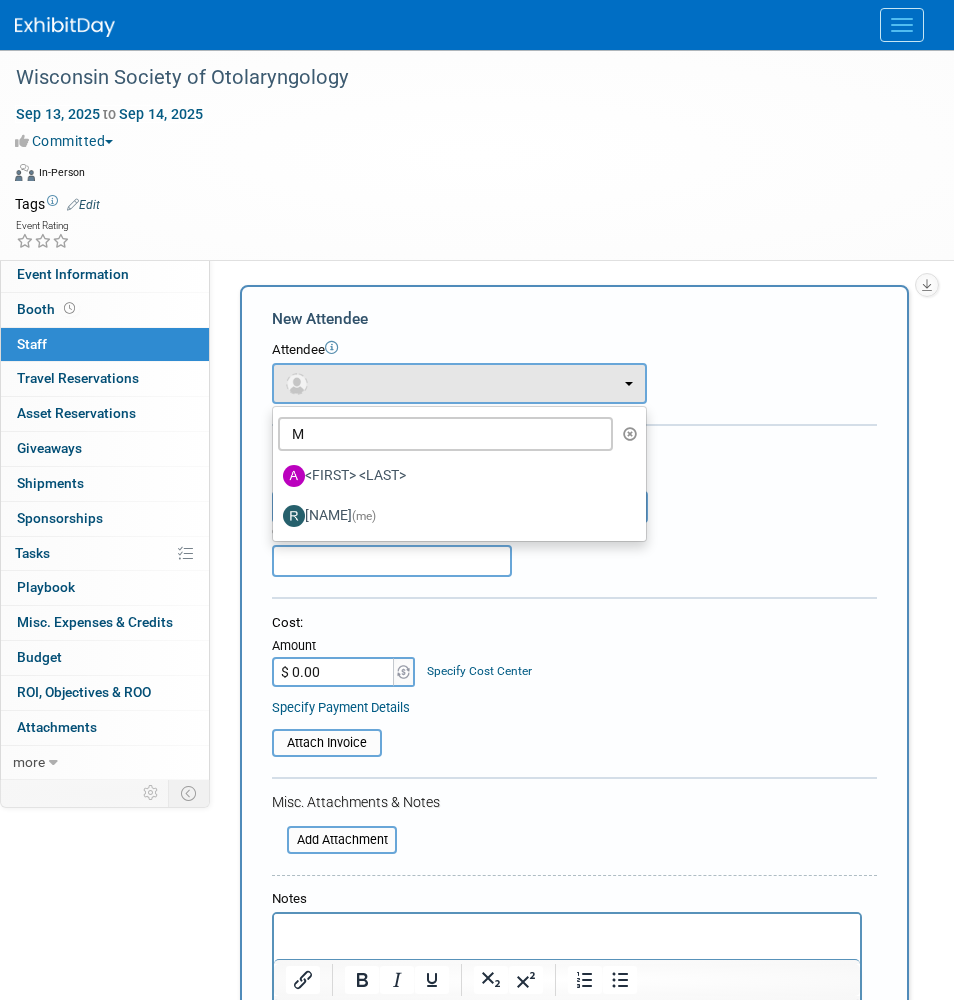 click on "Attendee" at bounding box center (574, 350) 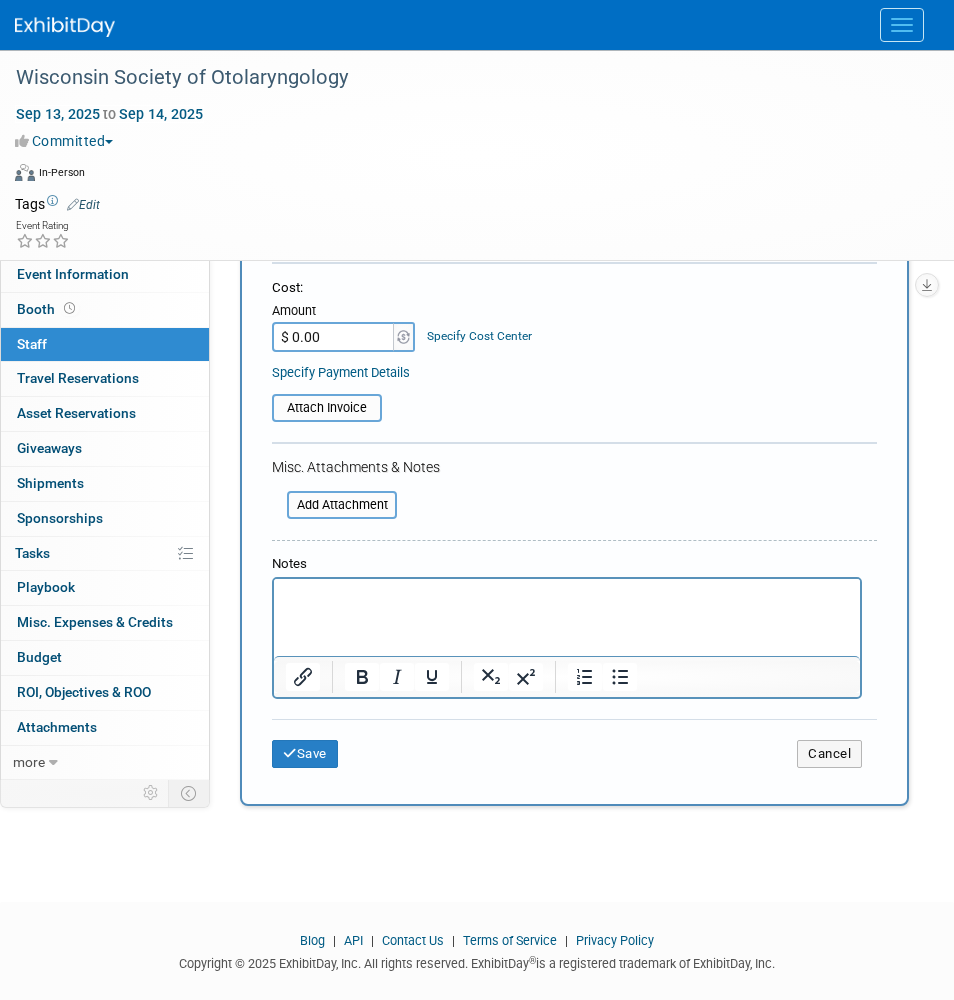 scroll, scrollTop: 335, scrollLeft: 0, axis: vertical 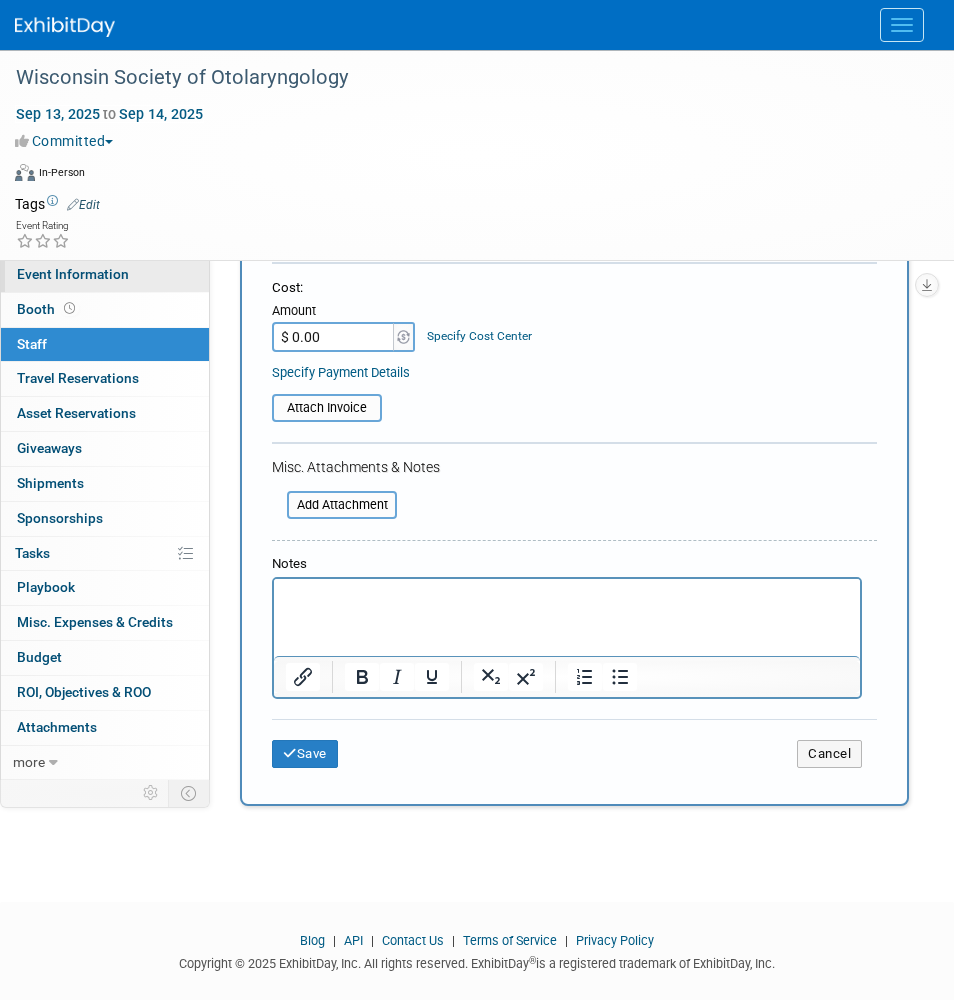 click on "Event Information" at bounding box center (105, 275) 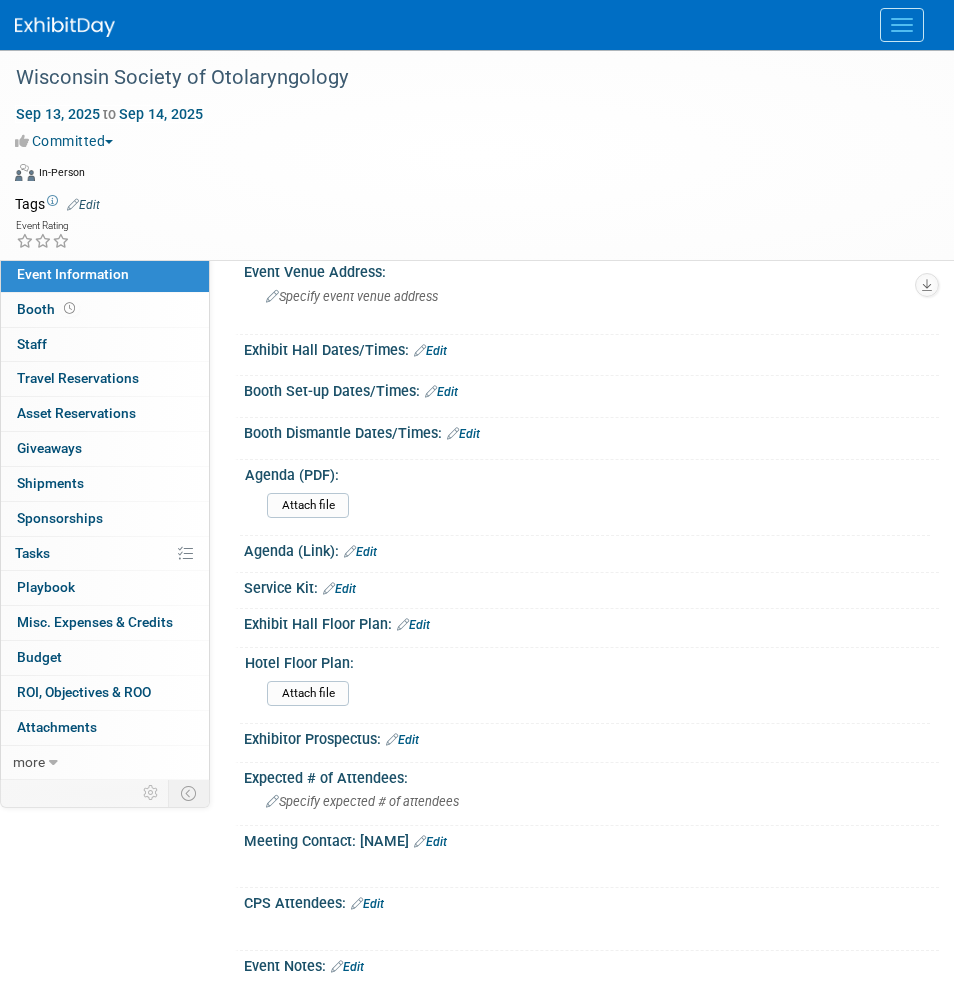 scroll, scrollTop: 123, scrollLeft: 0, axis: vertical 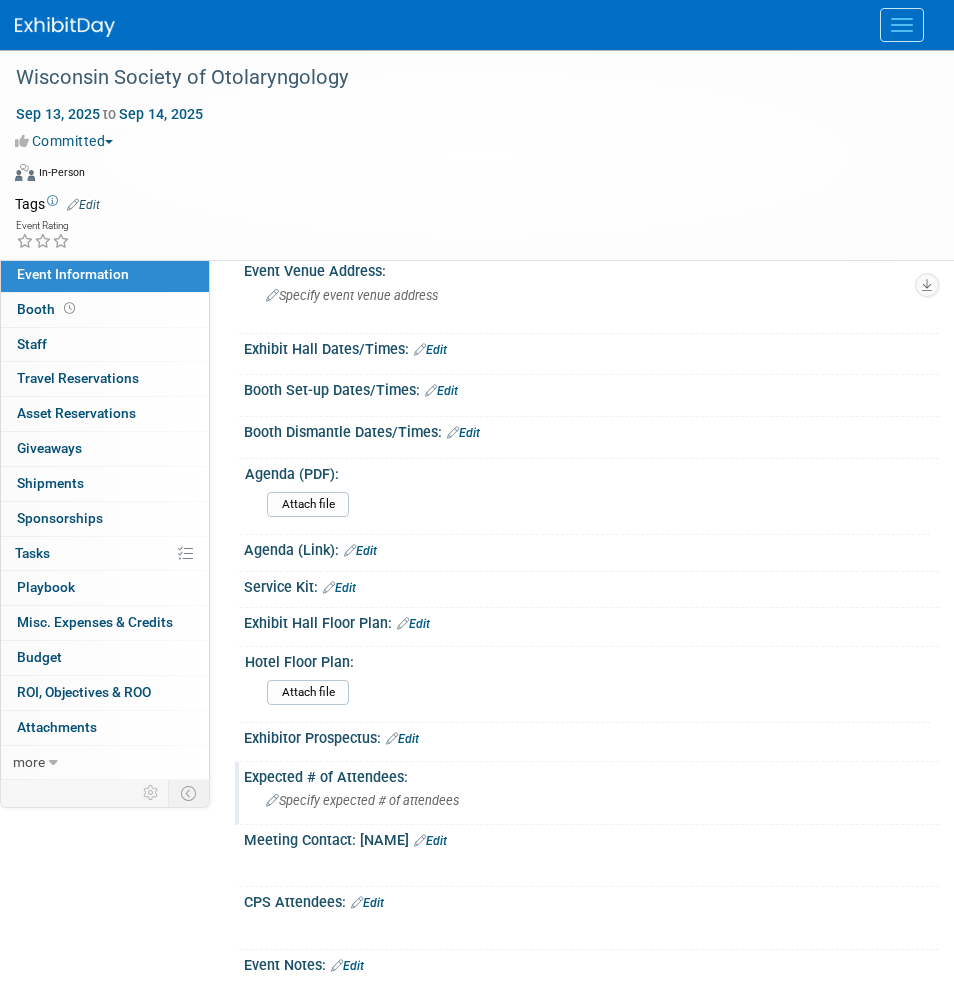 click on "Specify expected # of attendees" at bounding box center [591, 800] 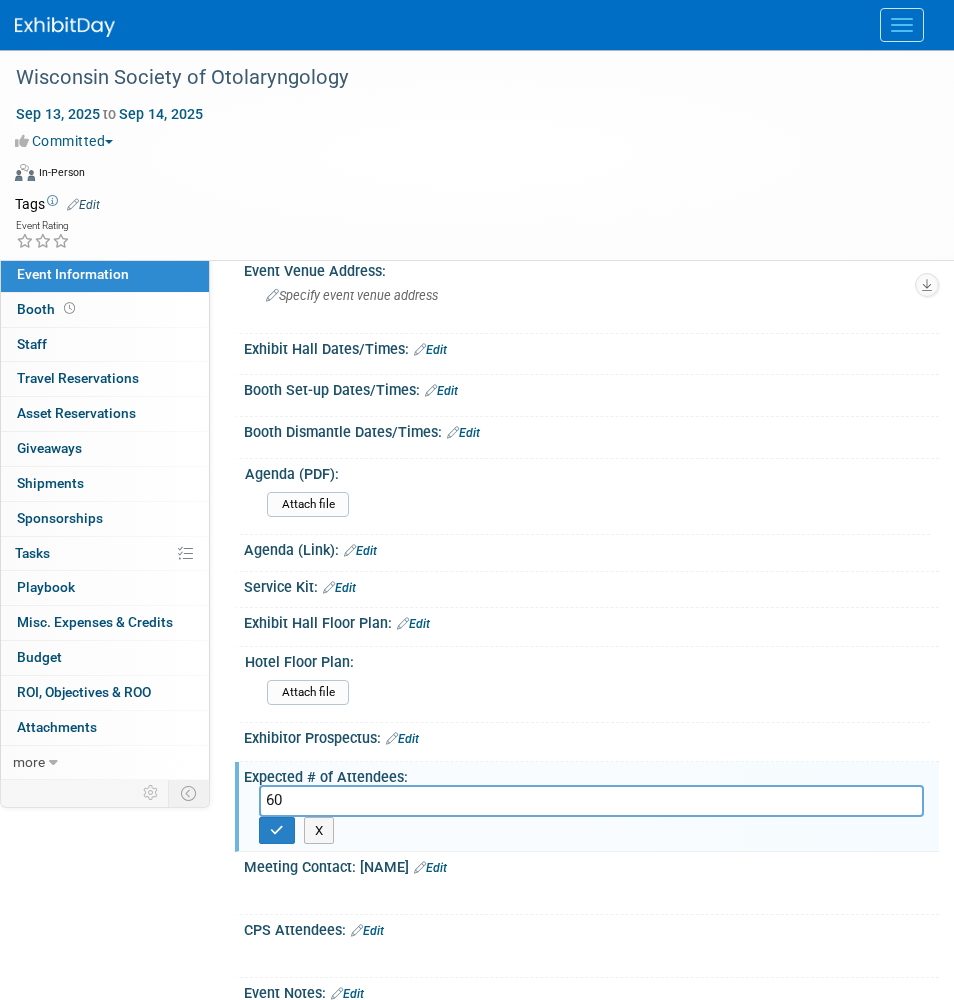 type on "60" 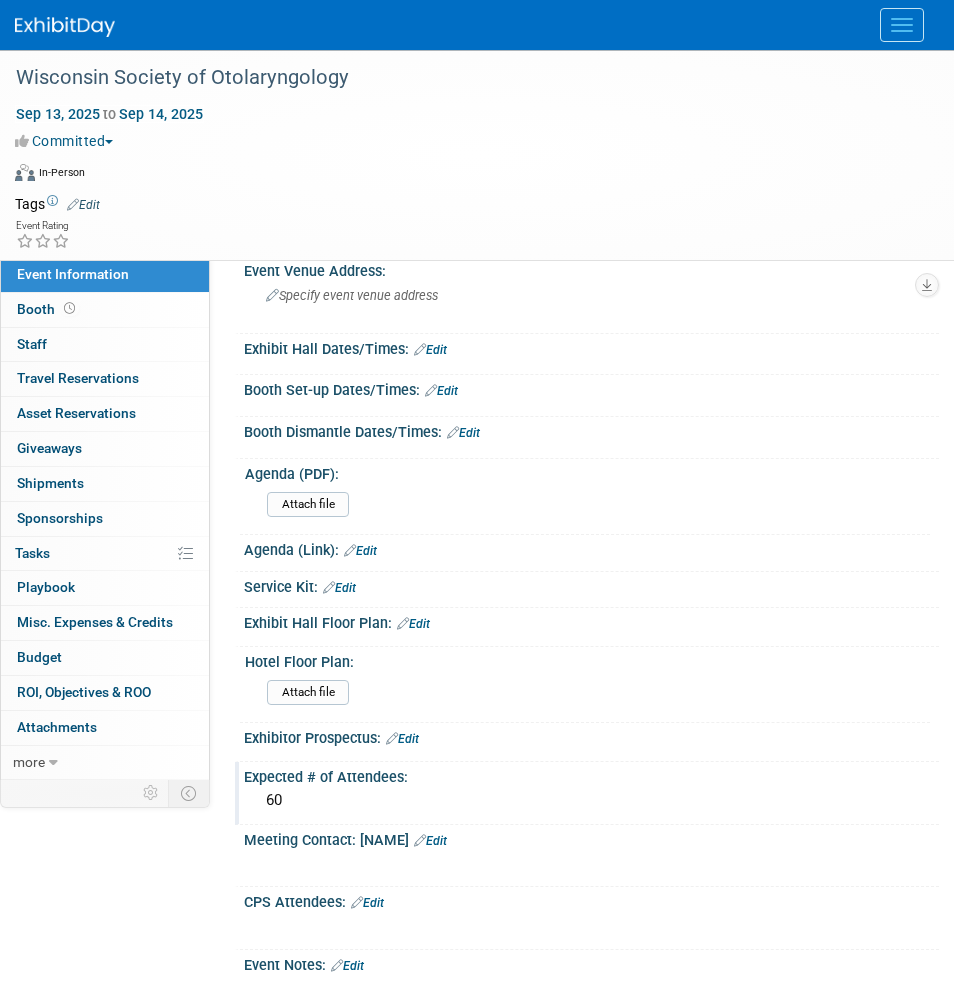 click on "Edit" at bounding box center (367, 903) 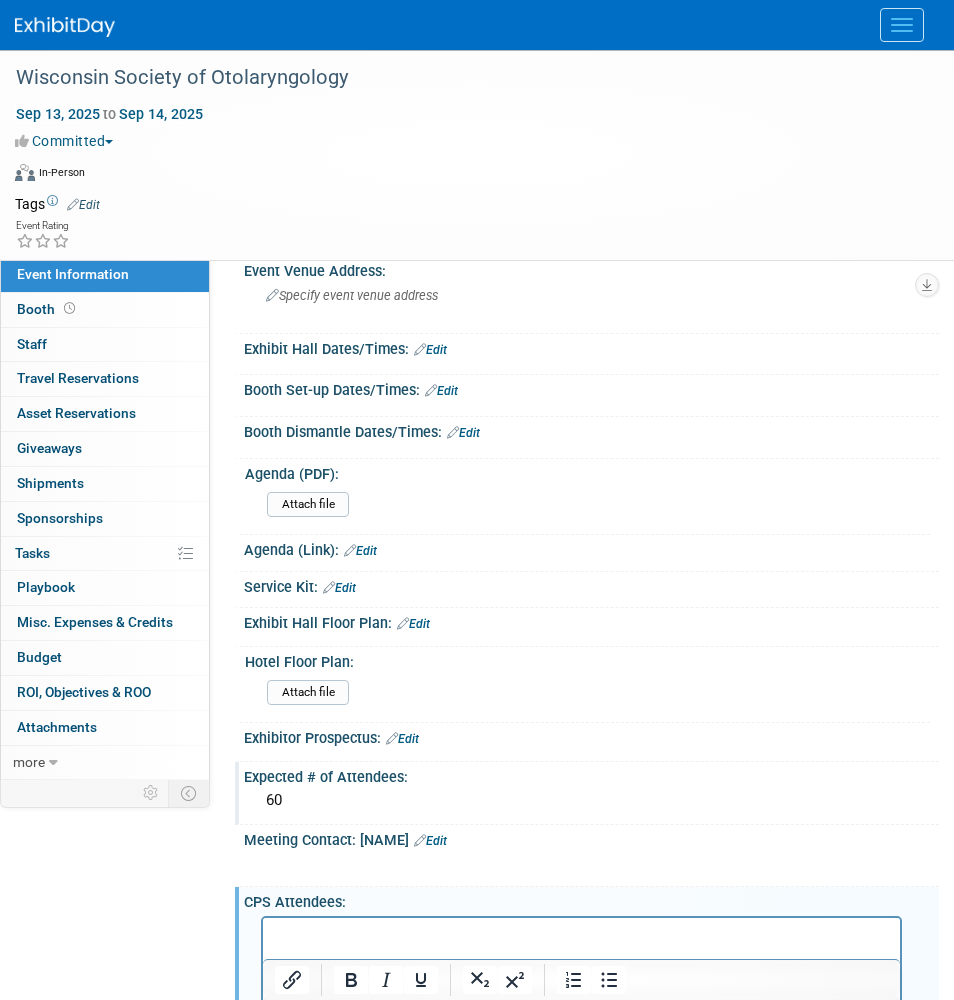 scroll, scrollTop: 0, scrollLeft: 0, axis: both 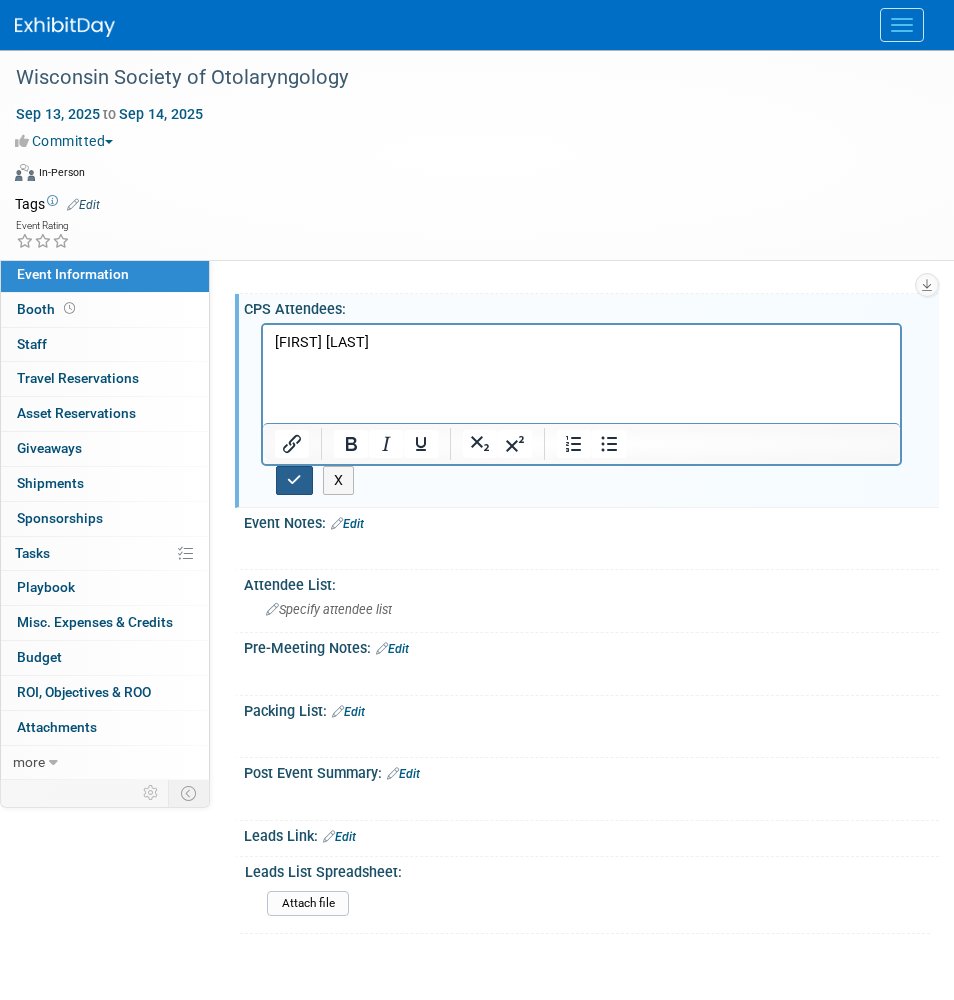 click at bounding box center (294, 480) 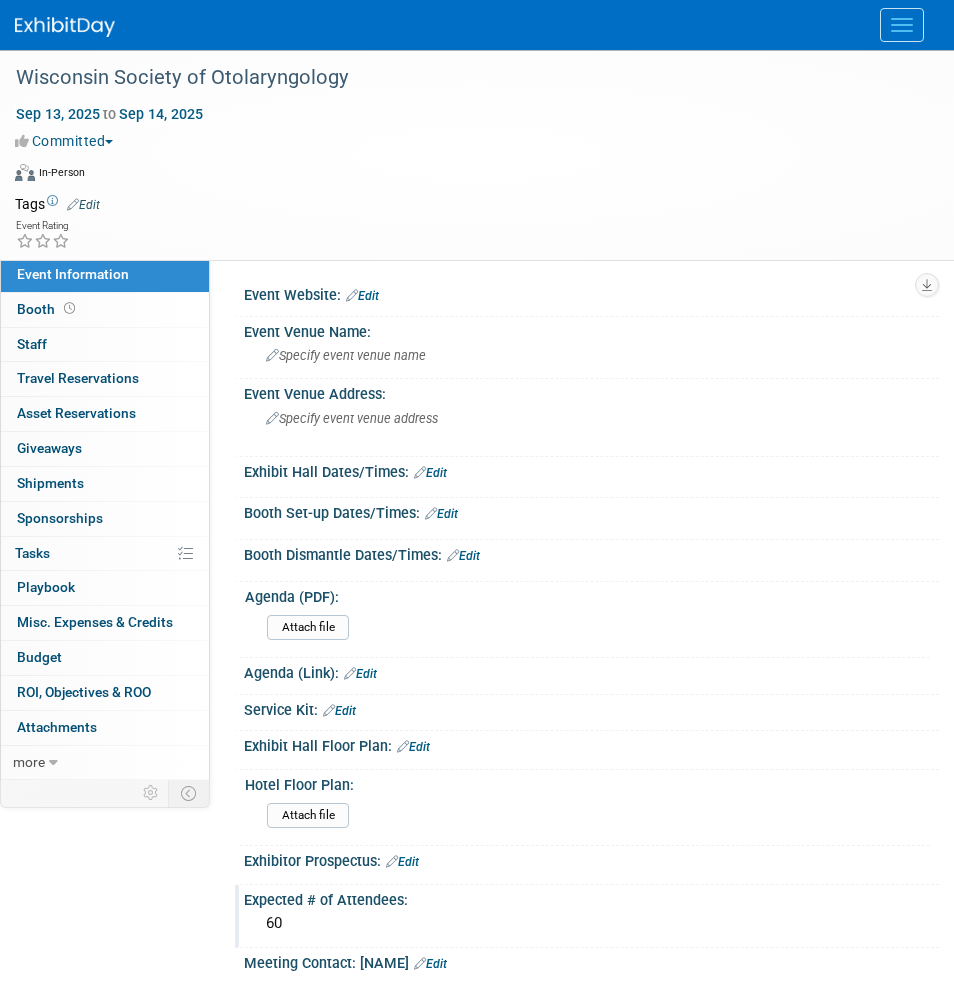 scroll, scrollTop: 0, scrollLeft: 0, axis: both 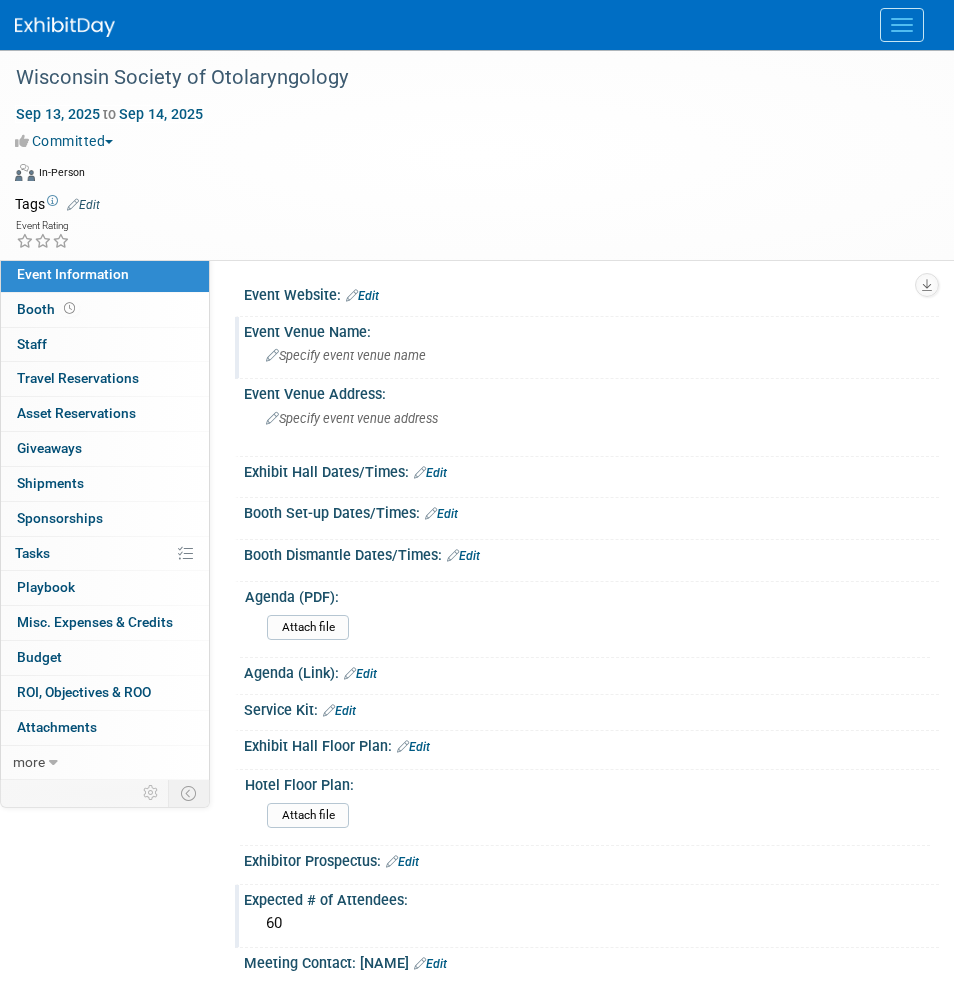 click on "Specify event venue name" at bounding box center [346, 355] 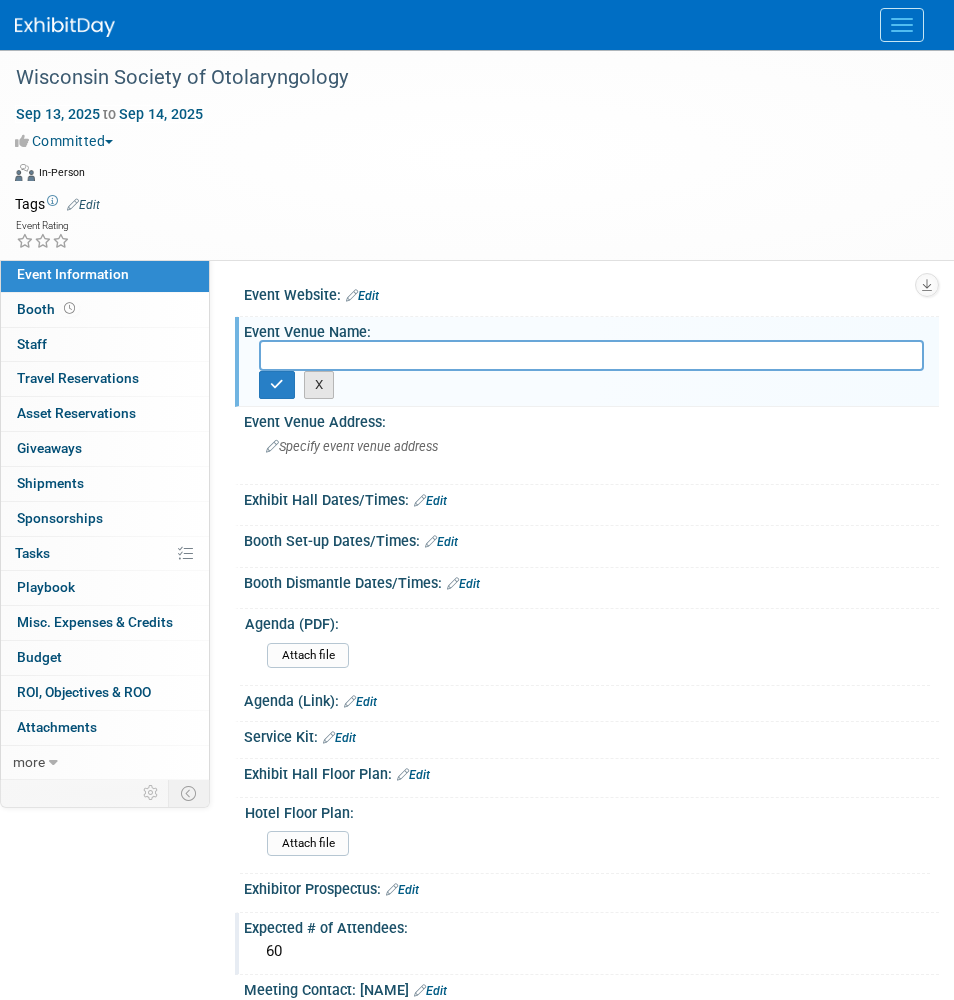 click on "X" at bounding box center (319, 385) 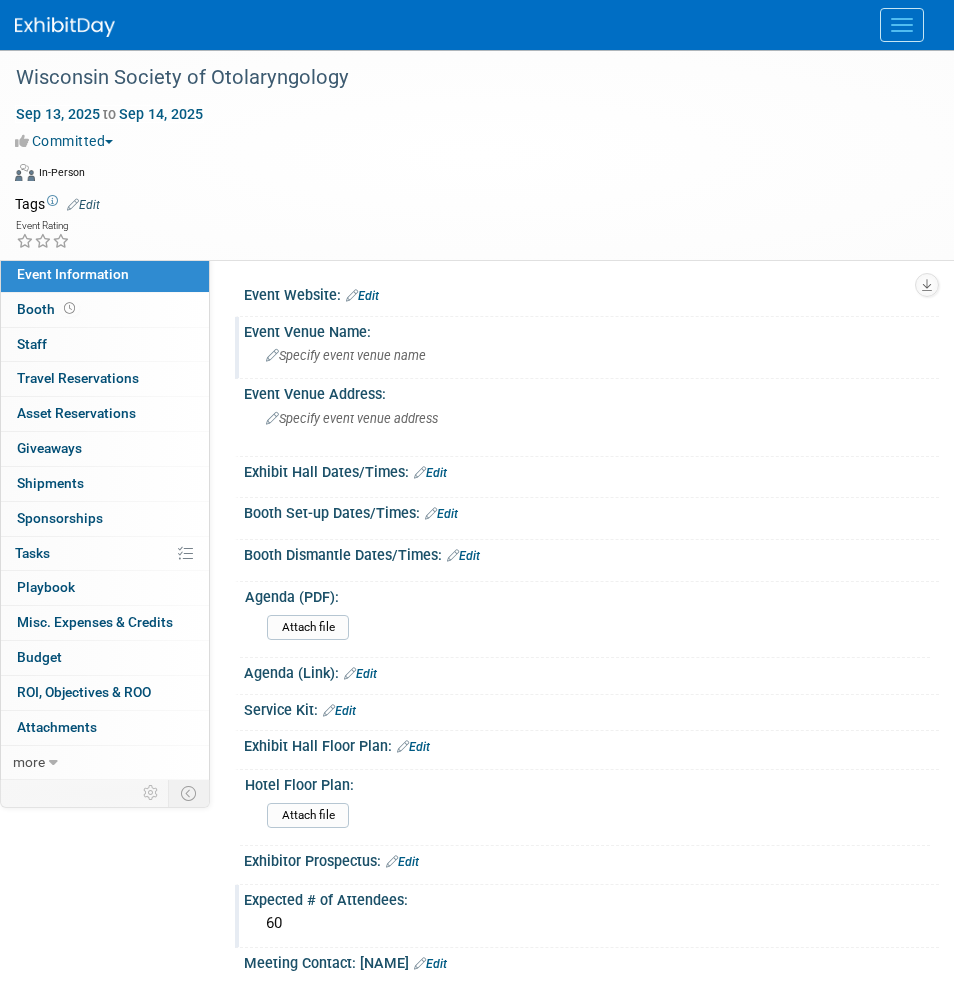 drag, startPoint x: 366, startPoint y: 291, endPoint x: 142, endPoint y: 461, distance: 281.20456 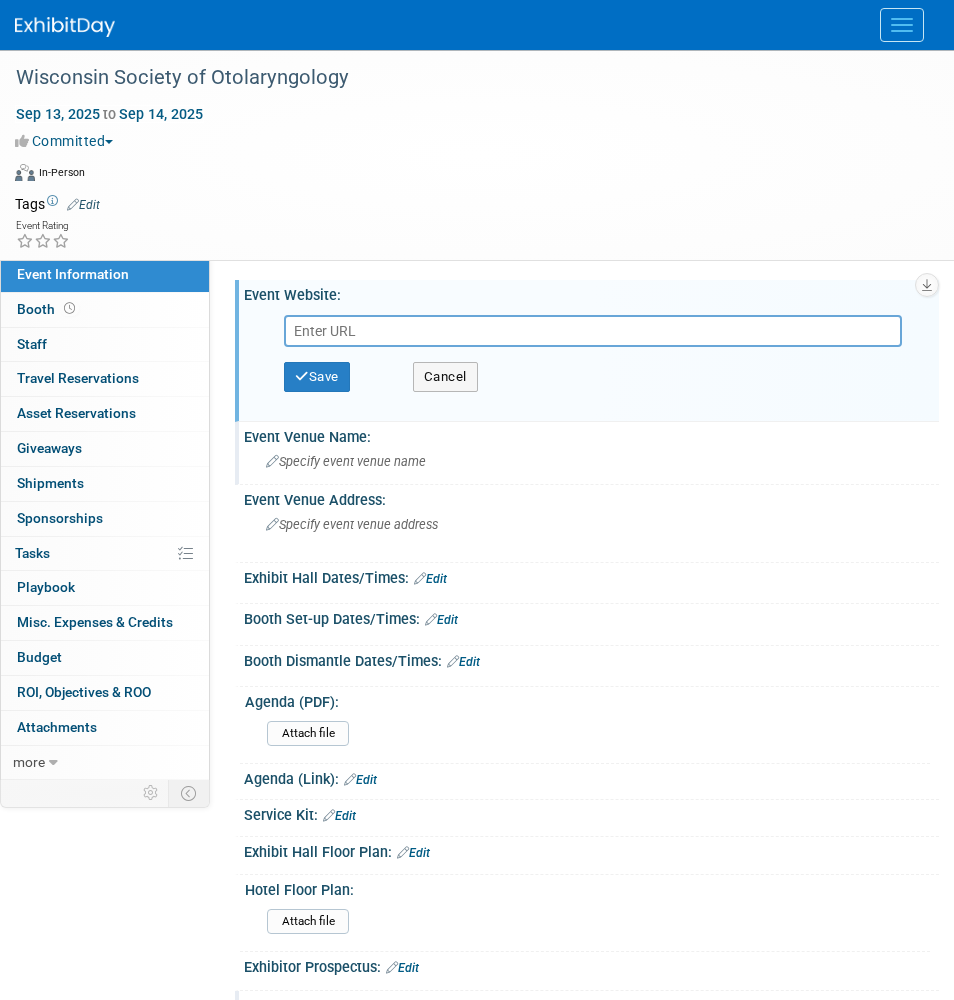 paste on "https://wiscoto.org/" 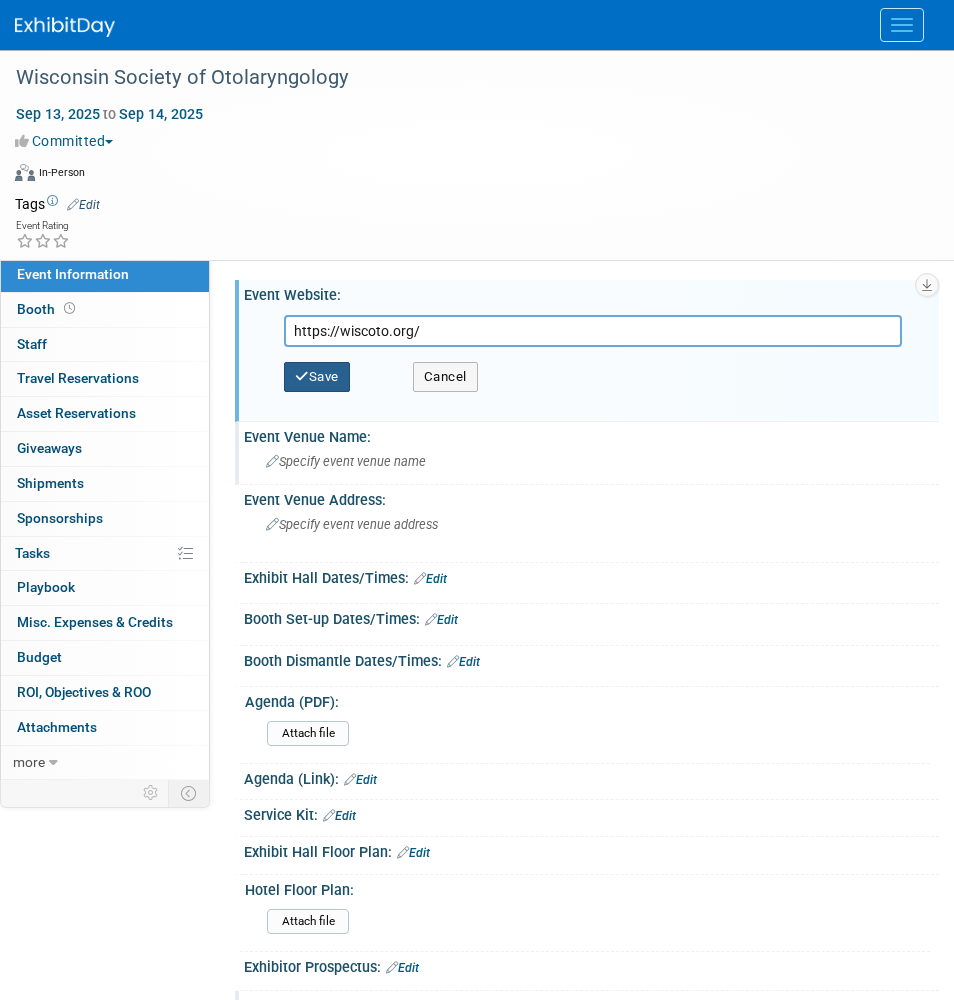 type on "https://wiscoto.org/" 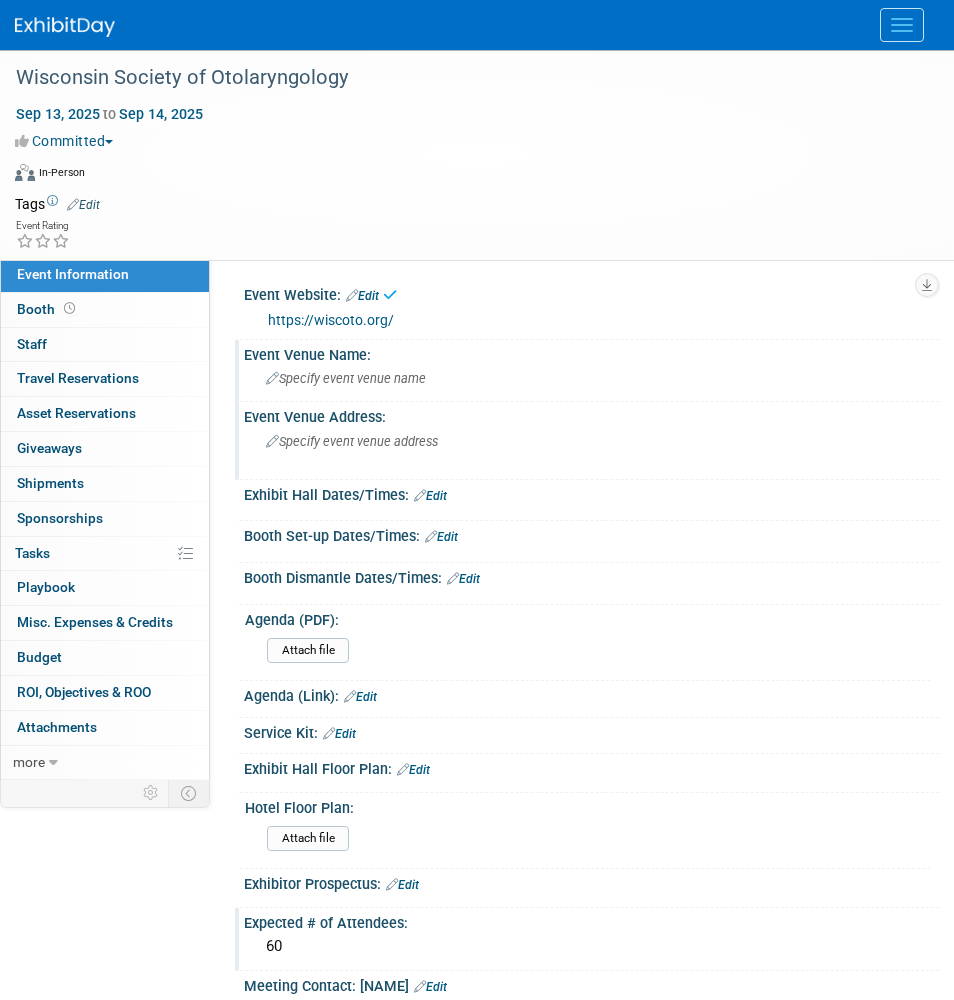 click on "Specify event venue address" at bounding box center [591, 449] 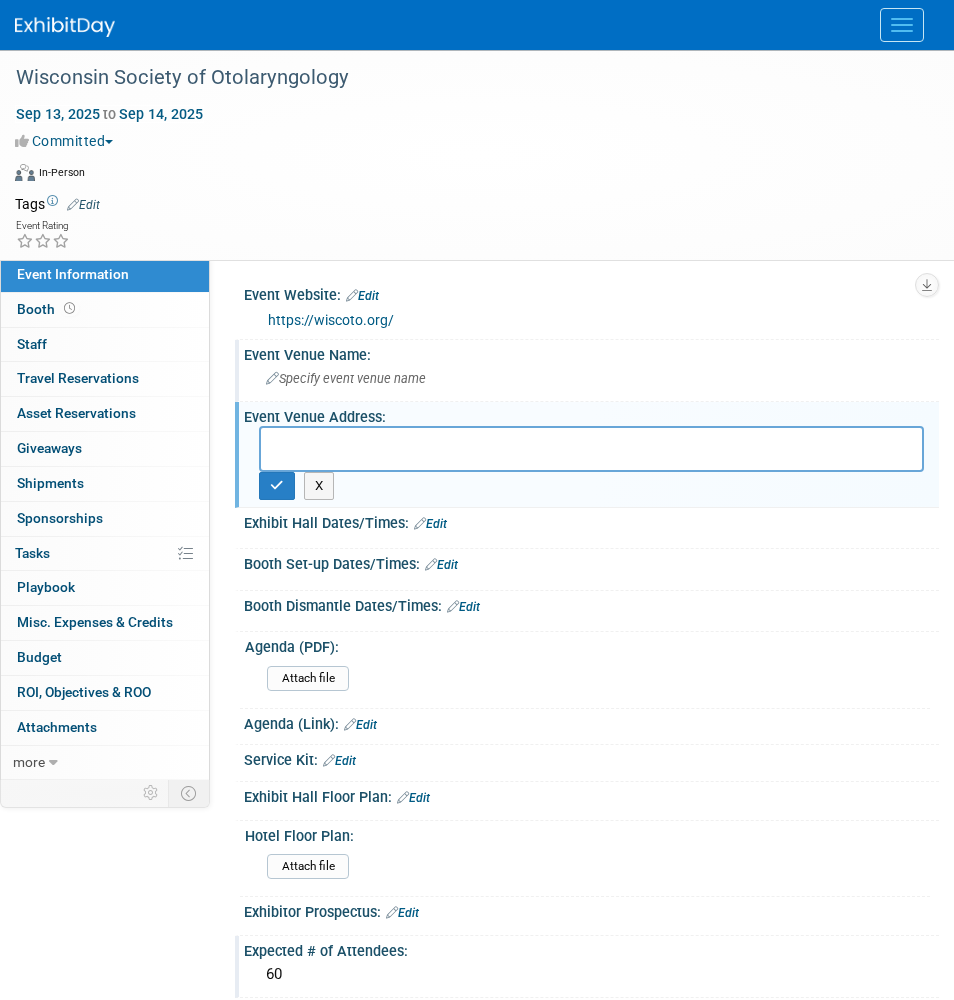 click at bounding box center (591, 449) 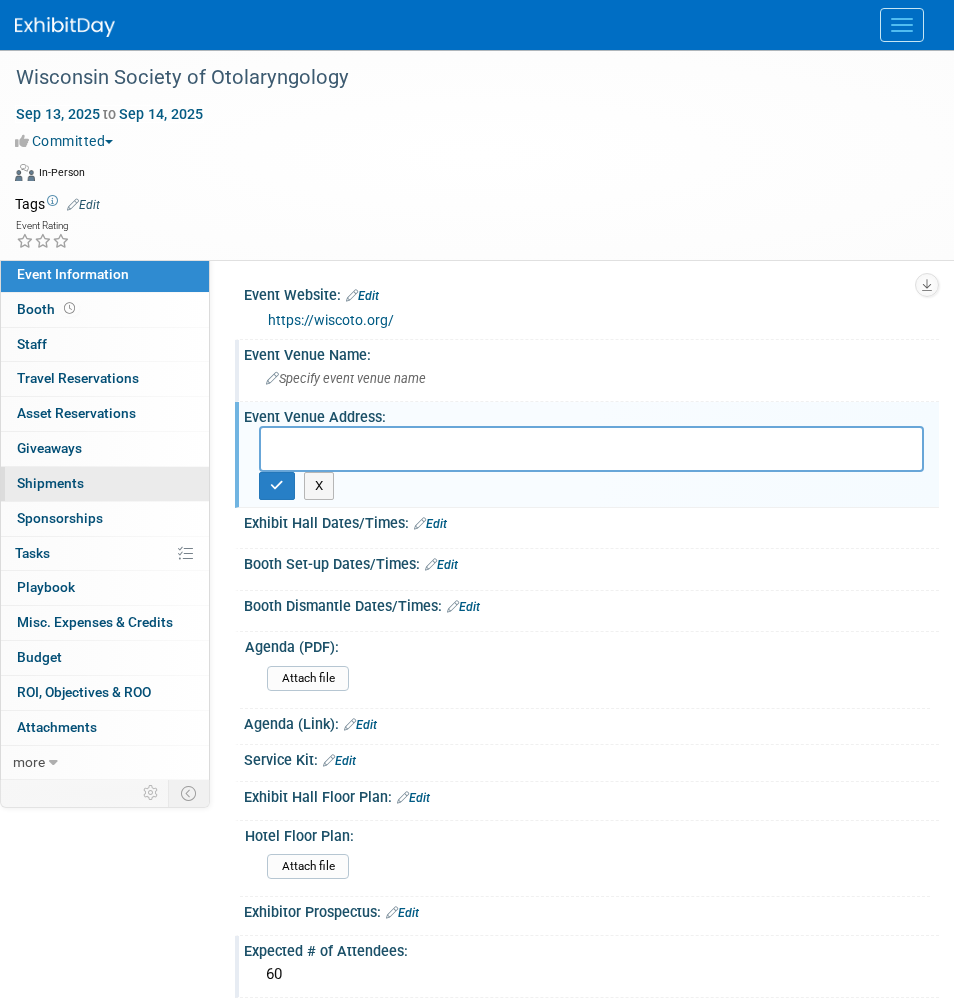 click on "0
Shipments 0" at bounding box center [105, 484] 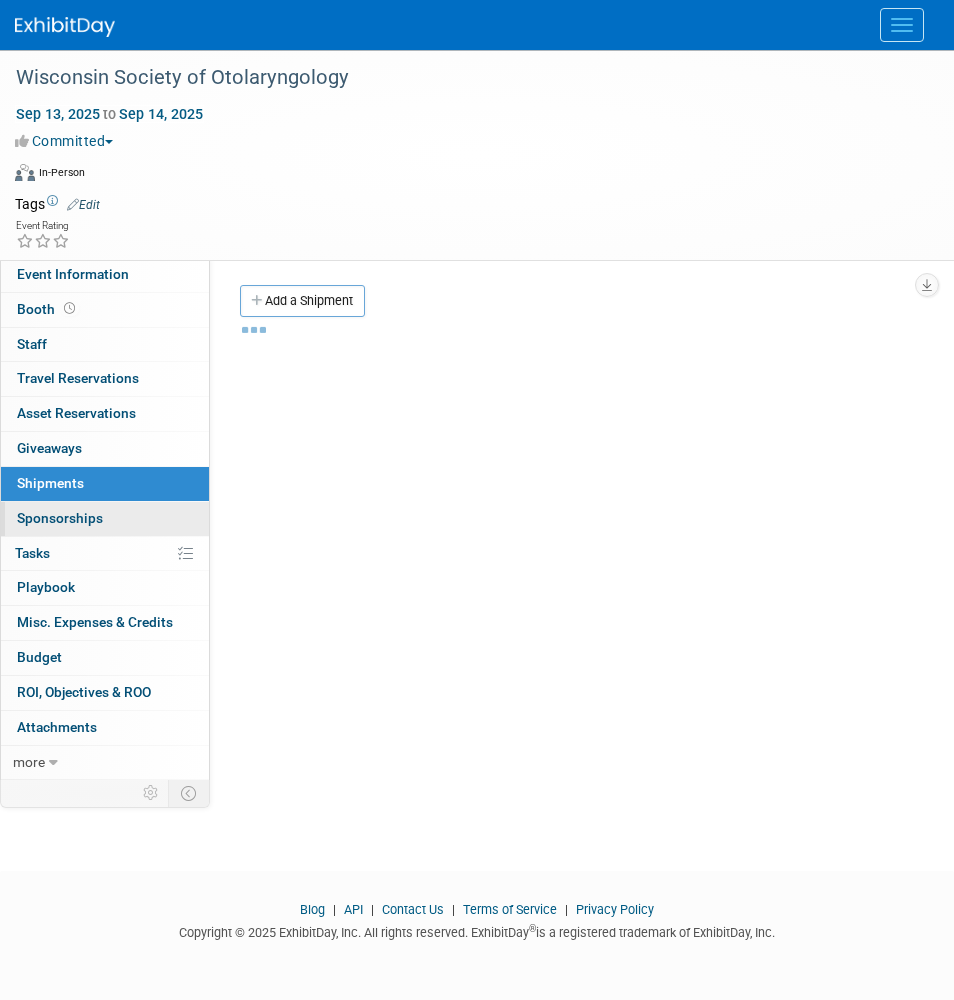 click on "Sponsorships 0" at bounding box center [60, 518] 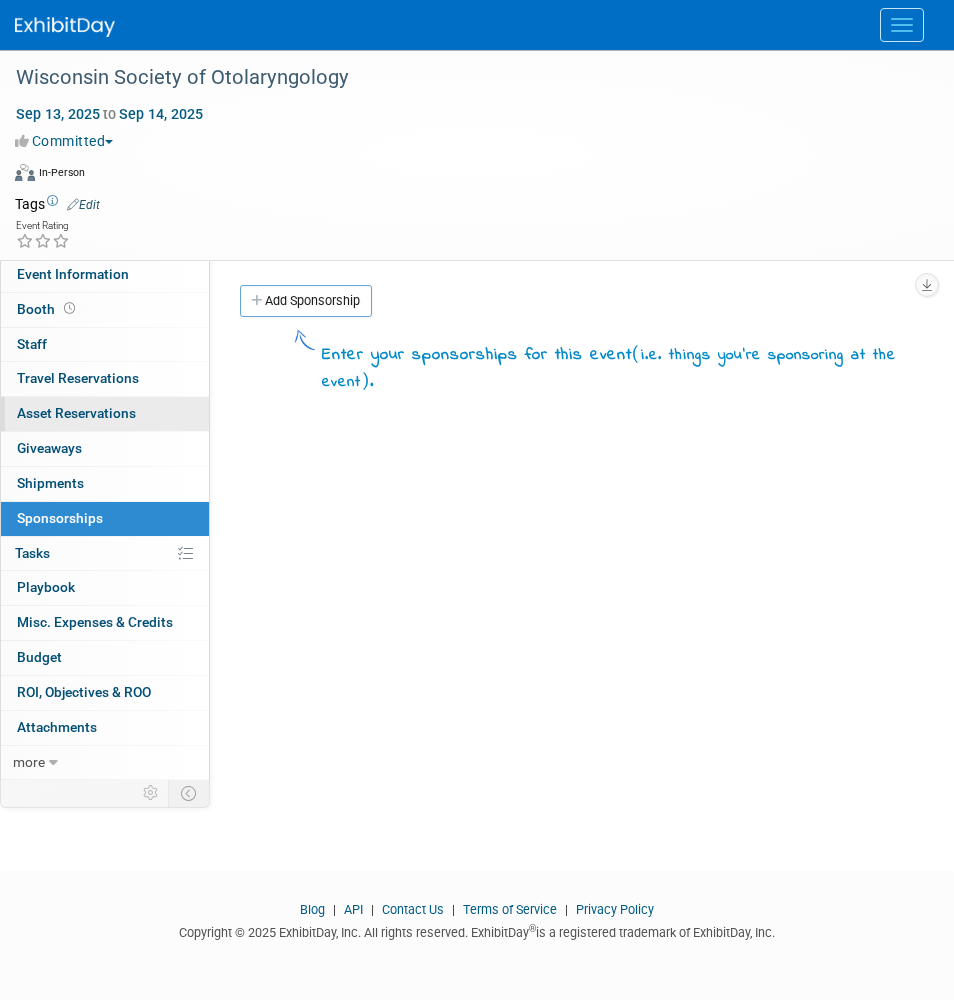 click on "0
Asset Reservations 0" at bounding box center [105, 414] 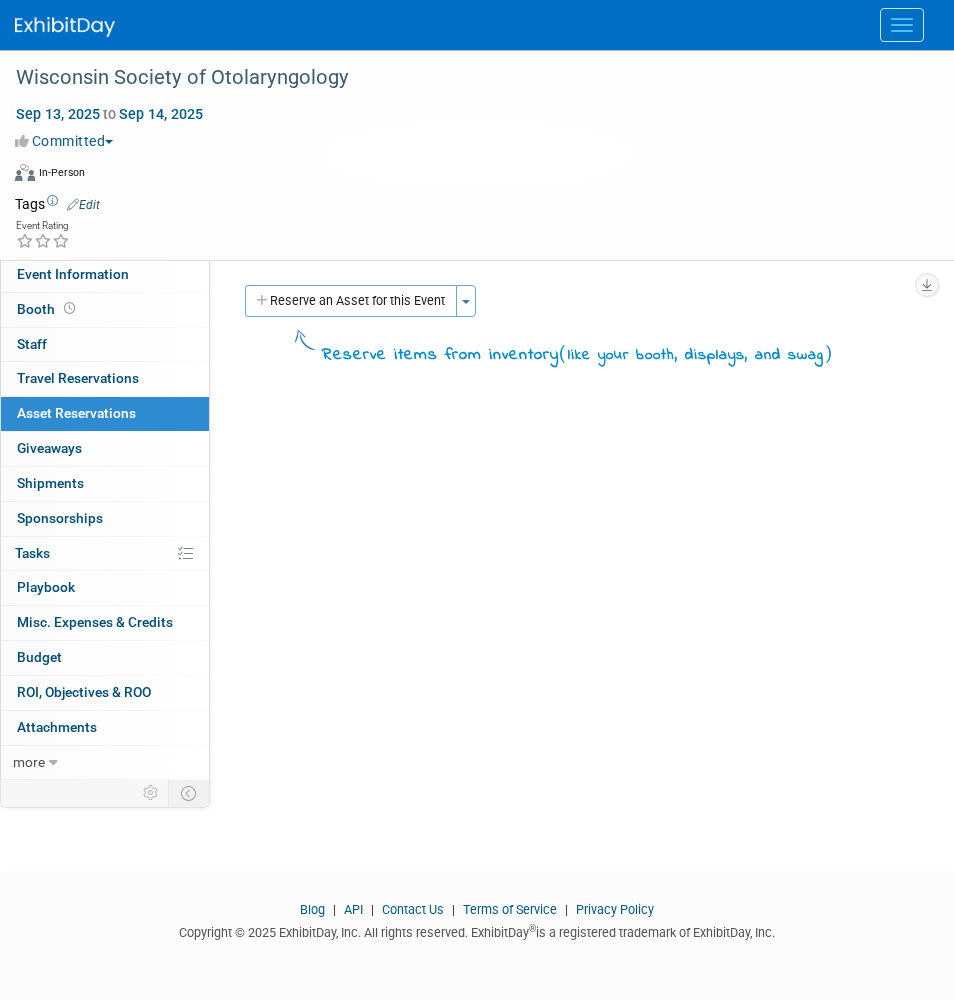 click on "Event Website:
Edit
[URL]
[URL]
Save
Cancel" at bounding box center [574, 513] 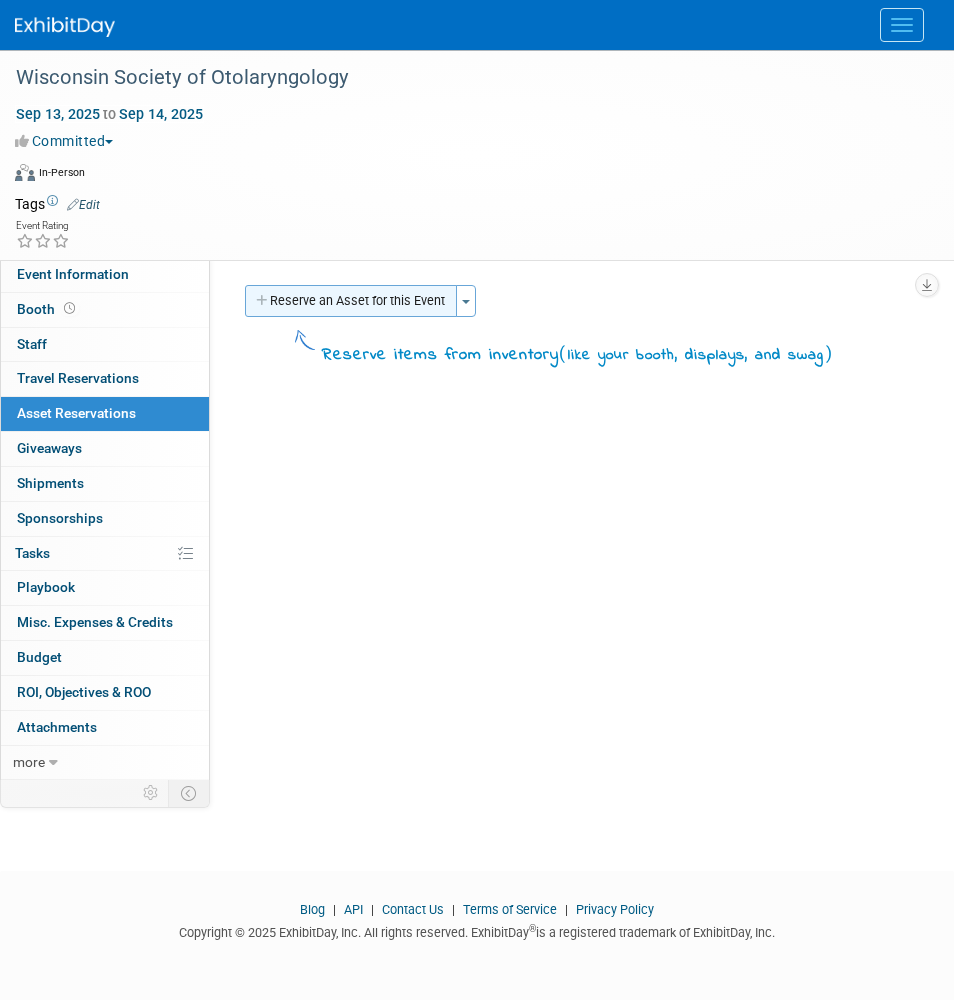 click on "Reserve an Asset for this Event" at bounding box center [351, 301] 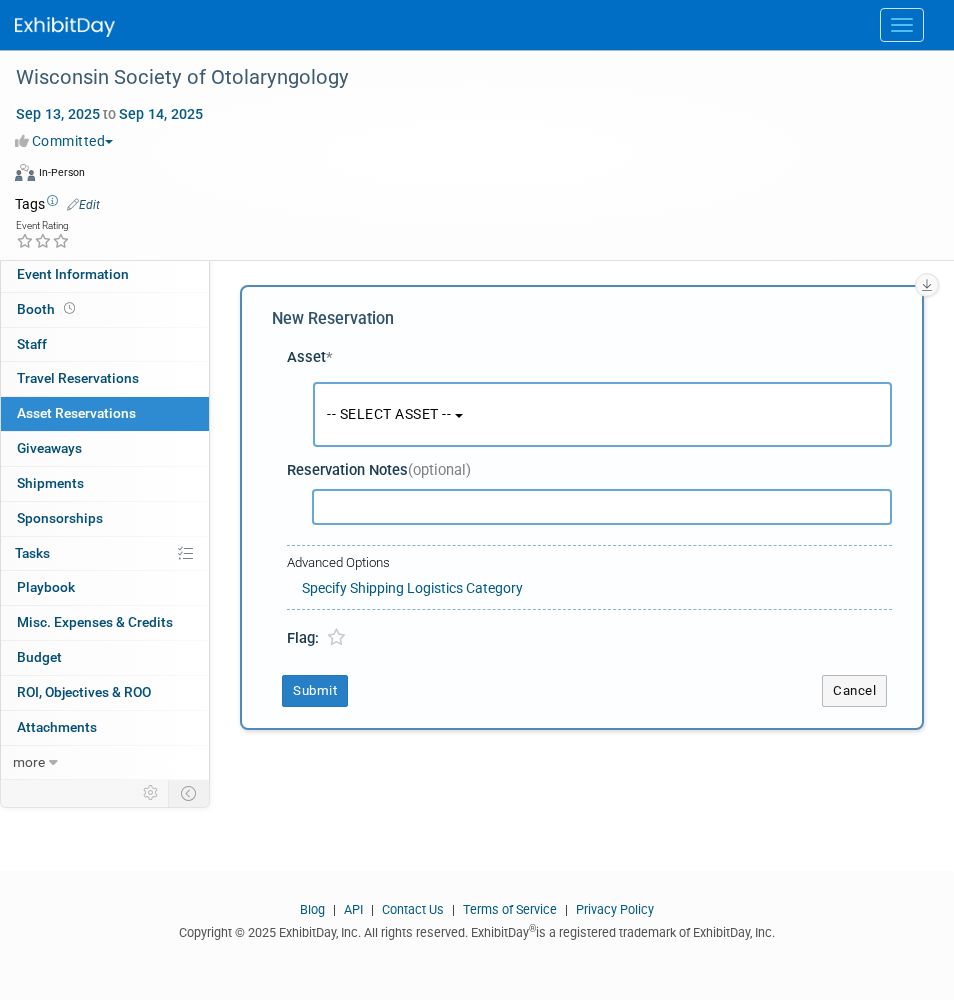 scroll, scrollTop: 11, scrollLeft: 0, axis: vertical 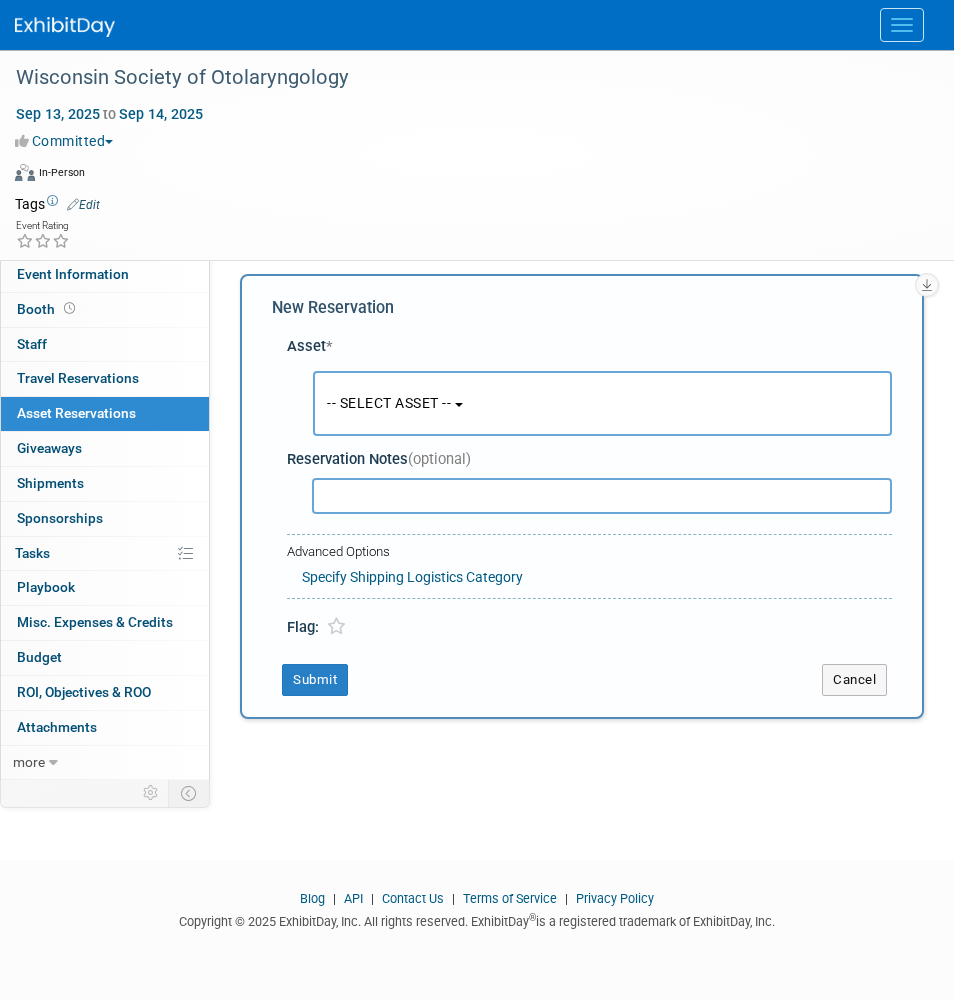click on "-- SELECT ASSET --" at bounding box center [602, 403] 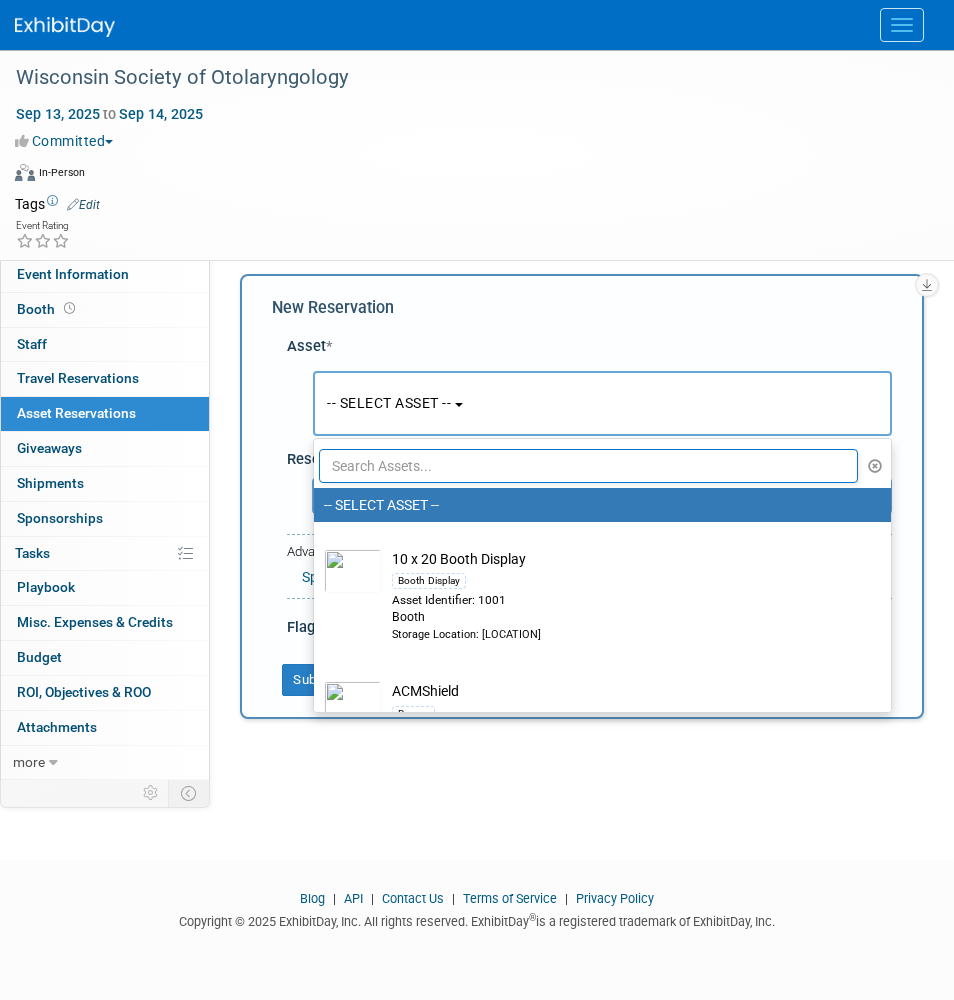 click at bounding box center (588, 466) 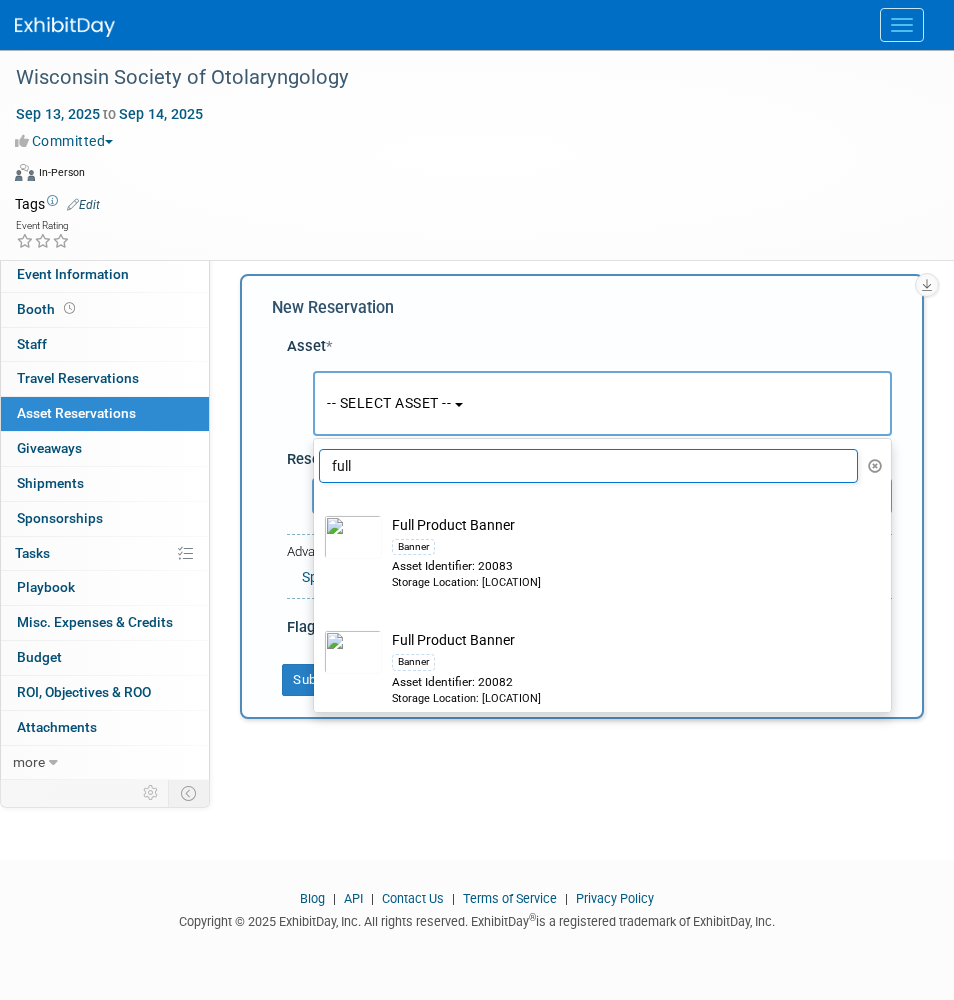 type on "full" 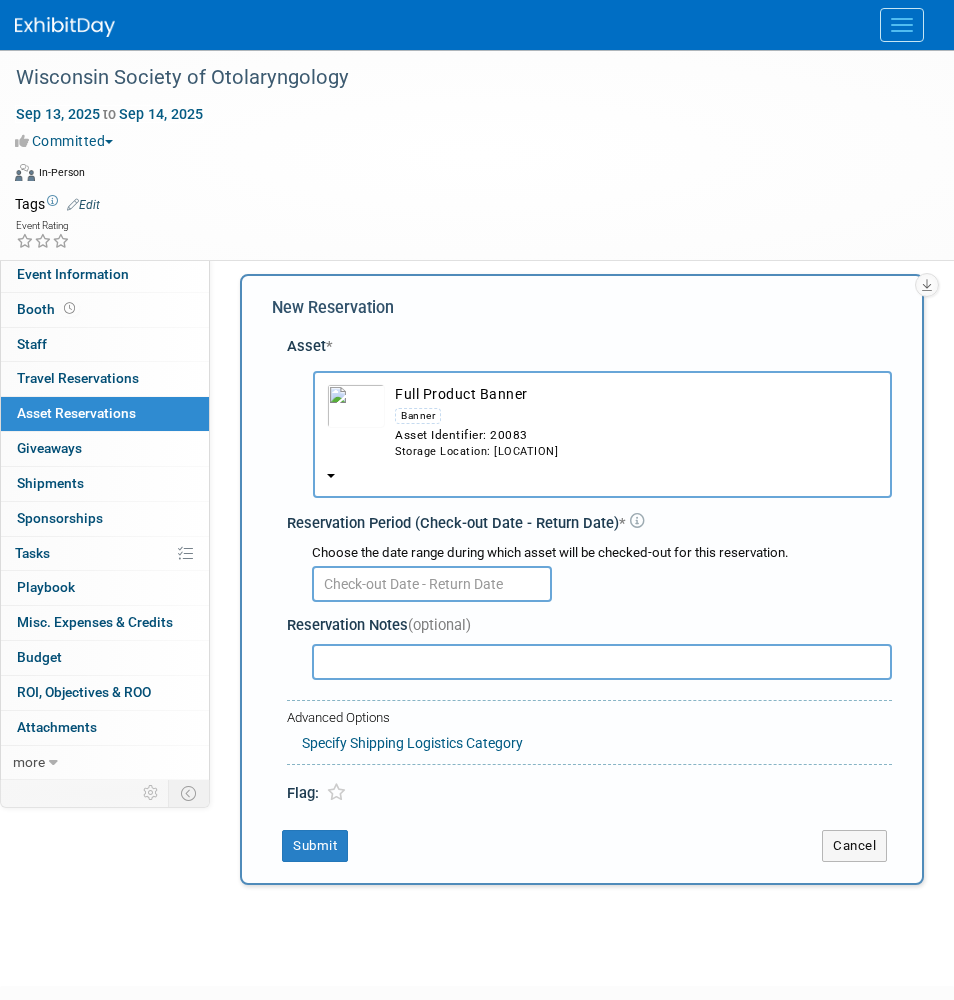 click at bounding box center [432, 584] 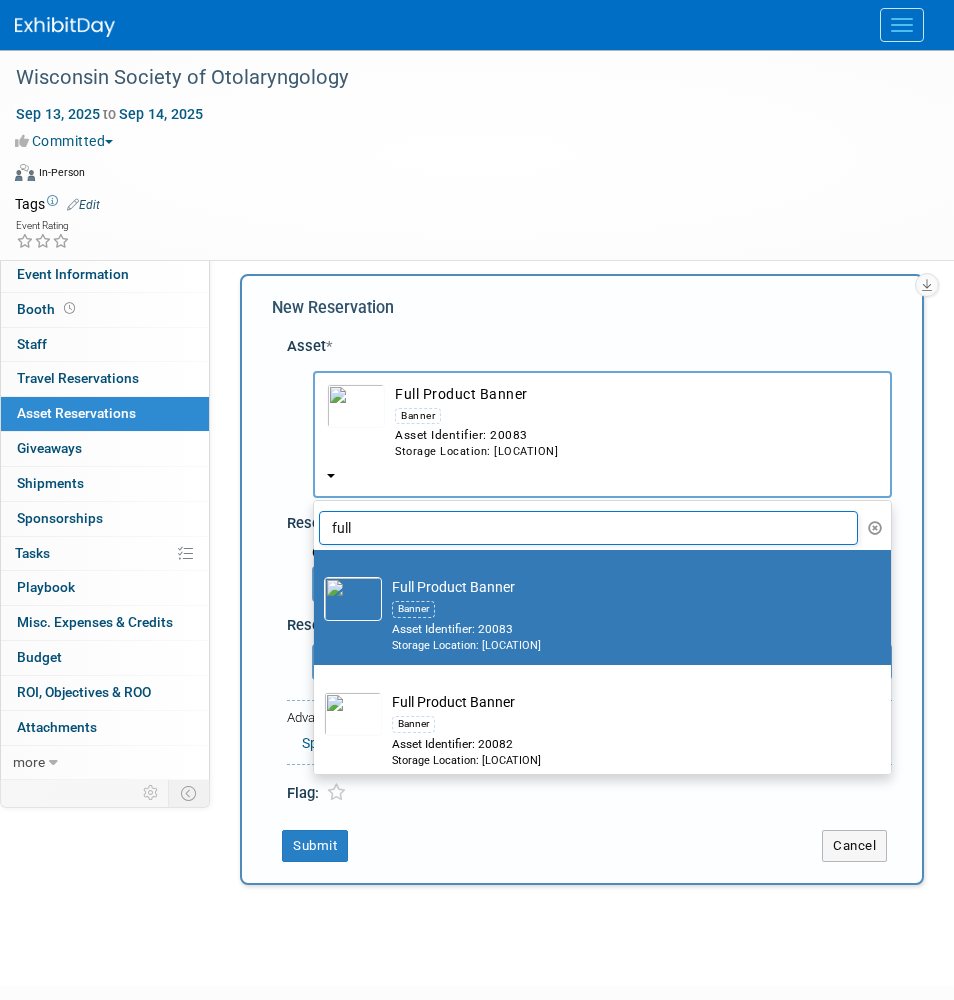 click on "Full Product Banner Banner Asset Identifier: 20082 Storage Location: Checkpoint Office" at bounding box center (616, 730) 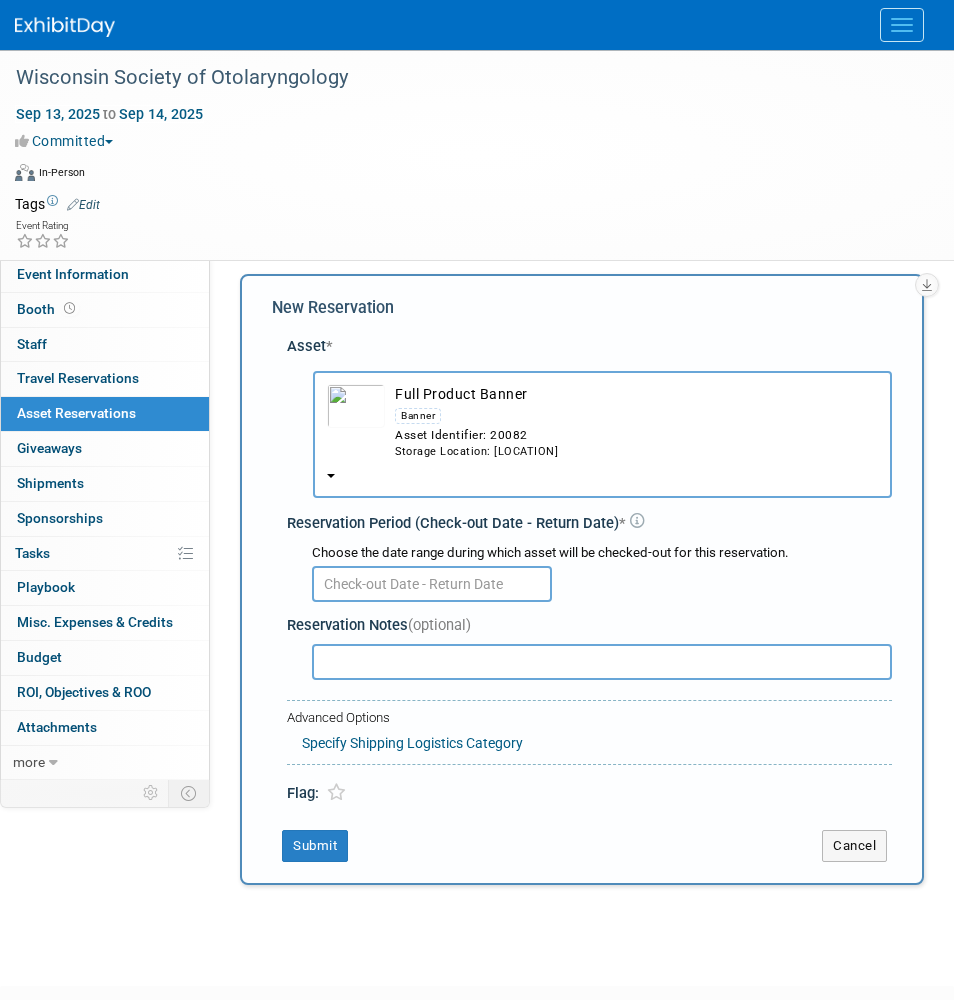 click at bounding box center (432, 584) 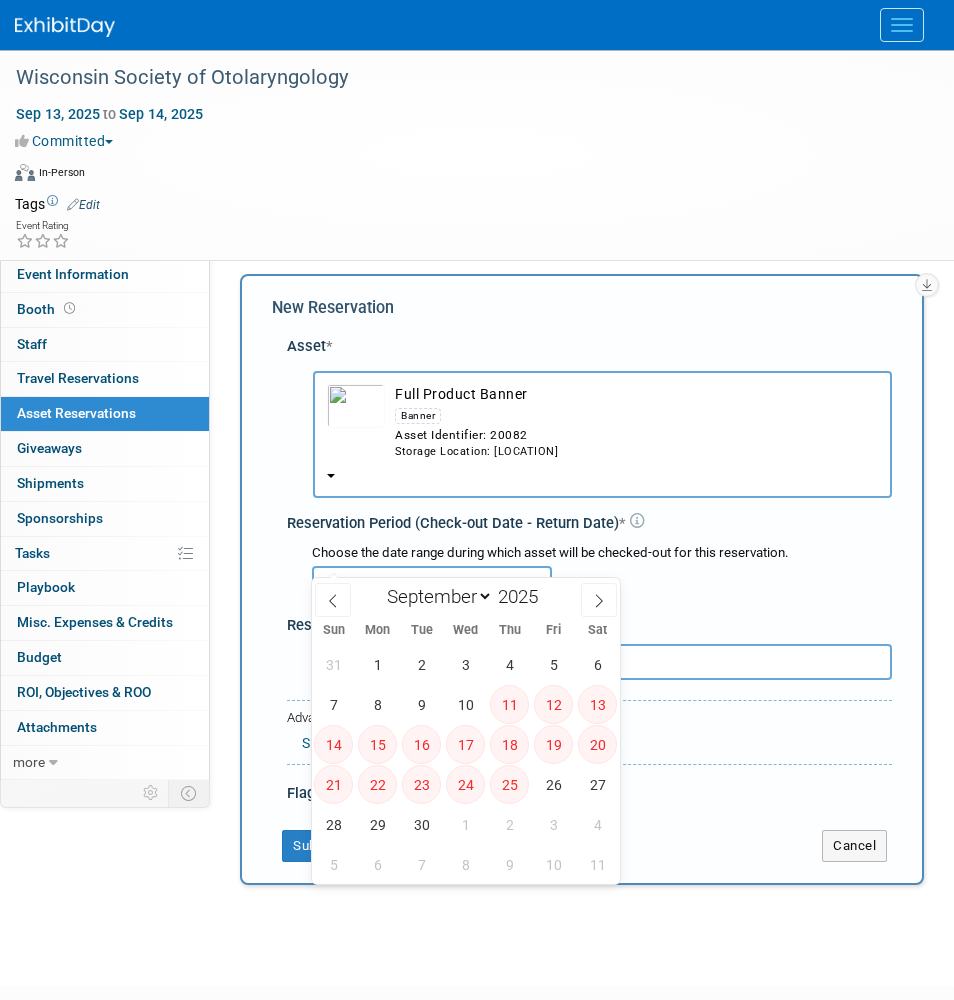 click at bounding box center (432, 584) 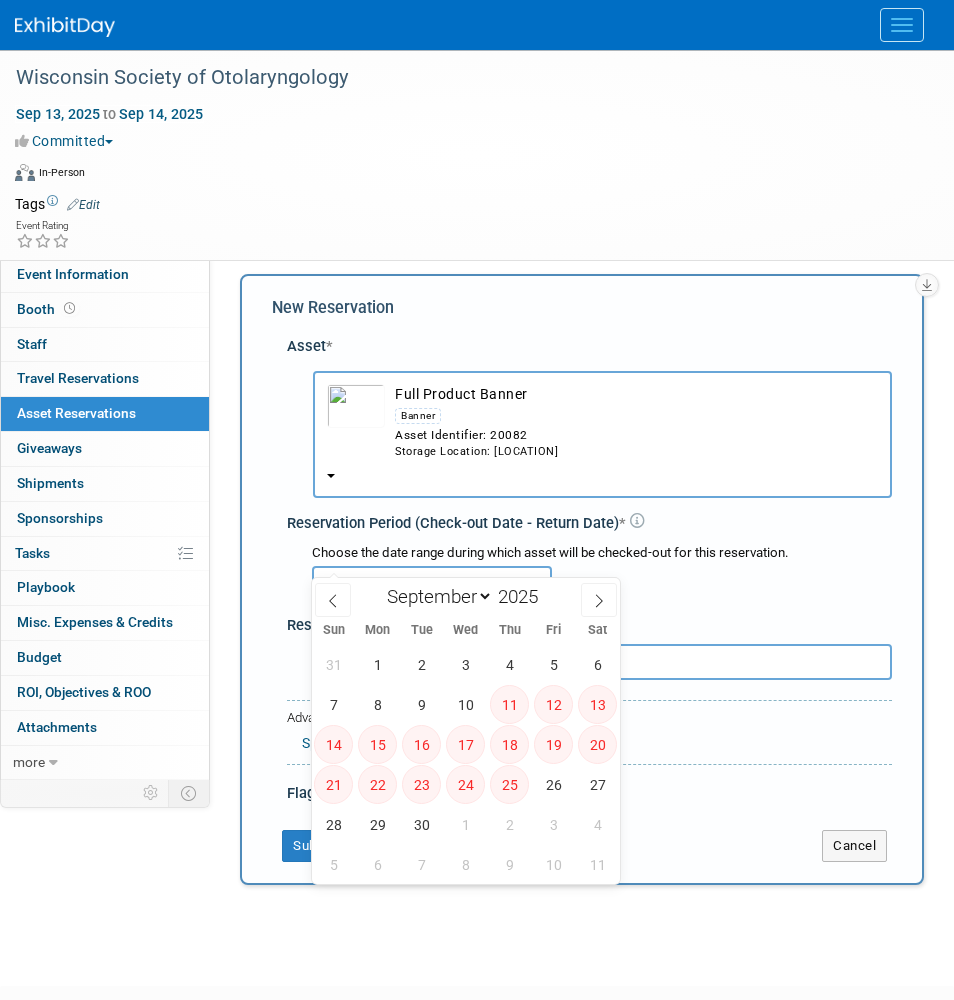 click on "Asset Identifier: 20082" at bounding box center (636, 435) 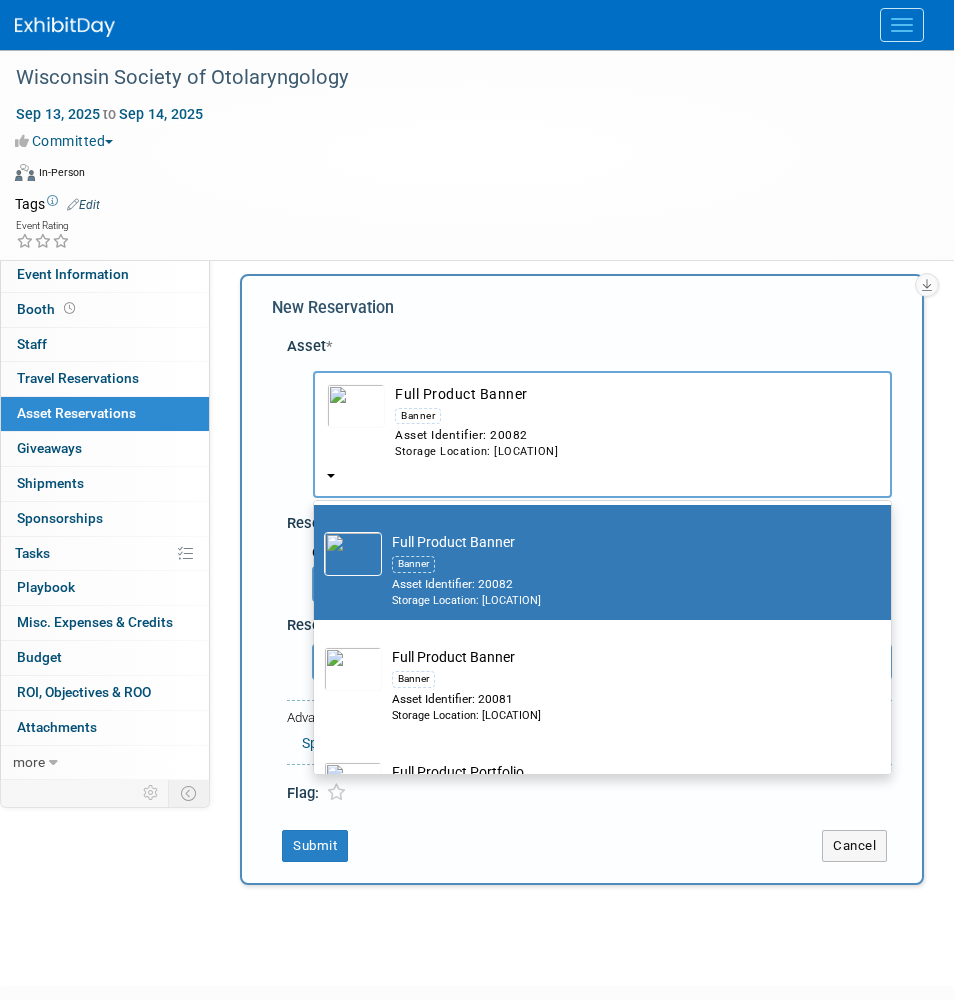 scroll, scrollTop: 160, scrollLeft: 0, axis: vertical 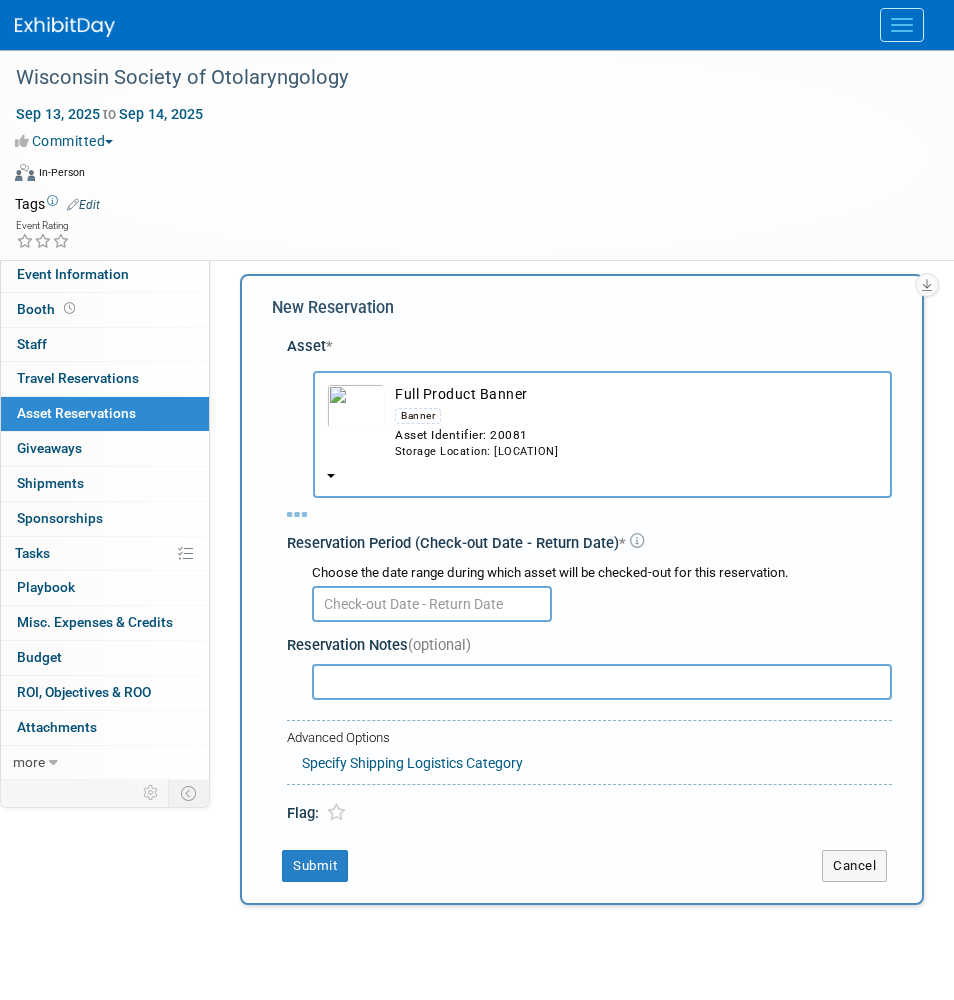 select on "8" 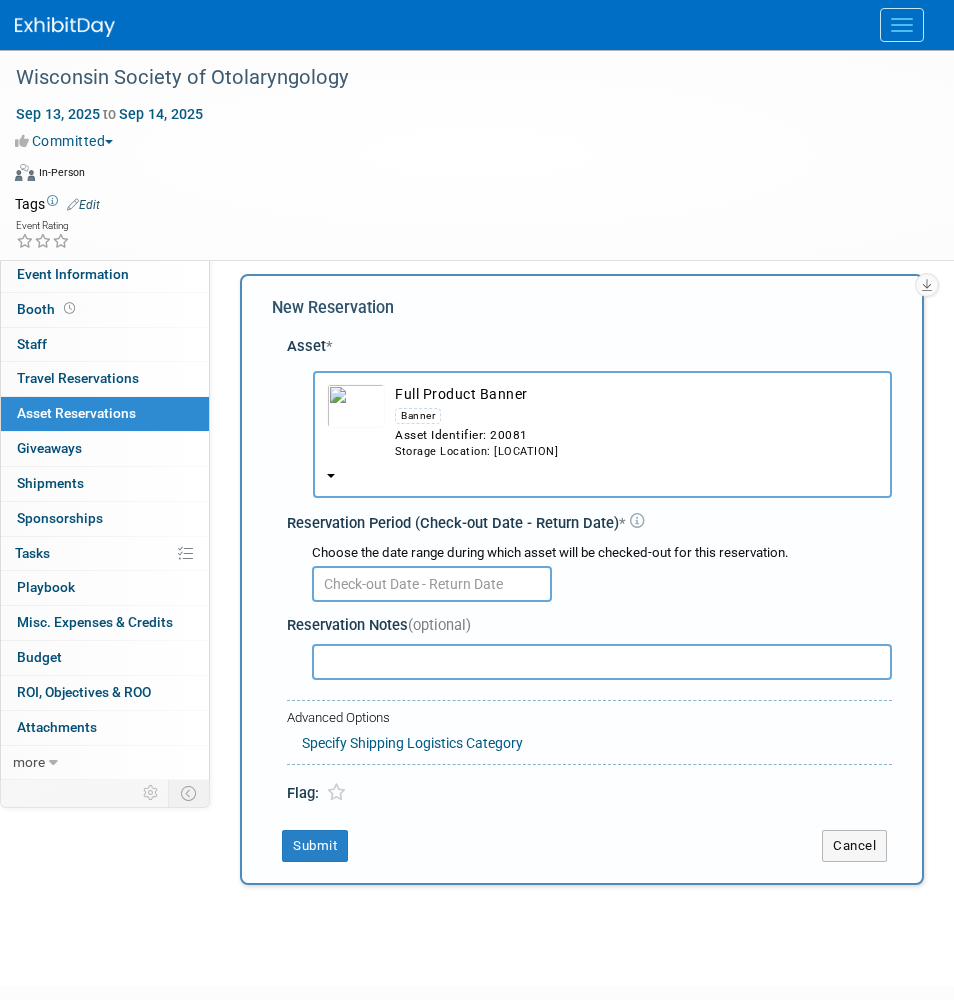 click on "(optional)" at bounding box center (439, 625) 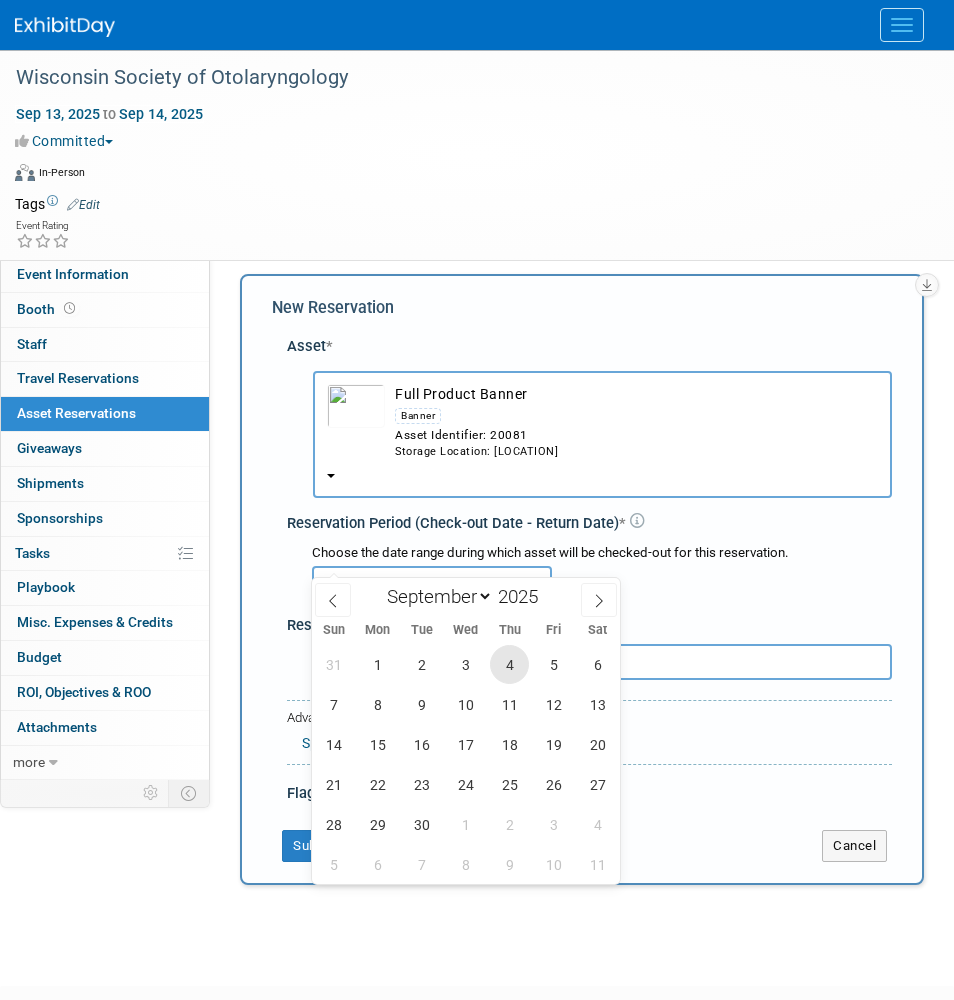 click on "4" at bounding box center [509, 664] 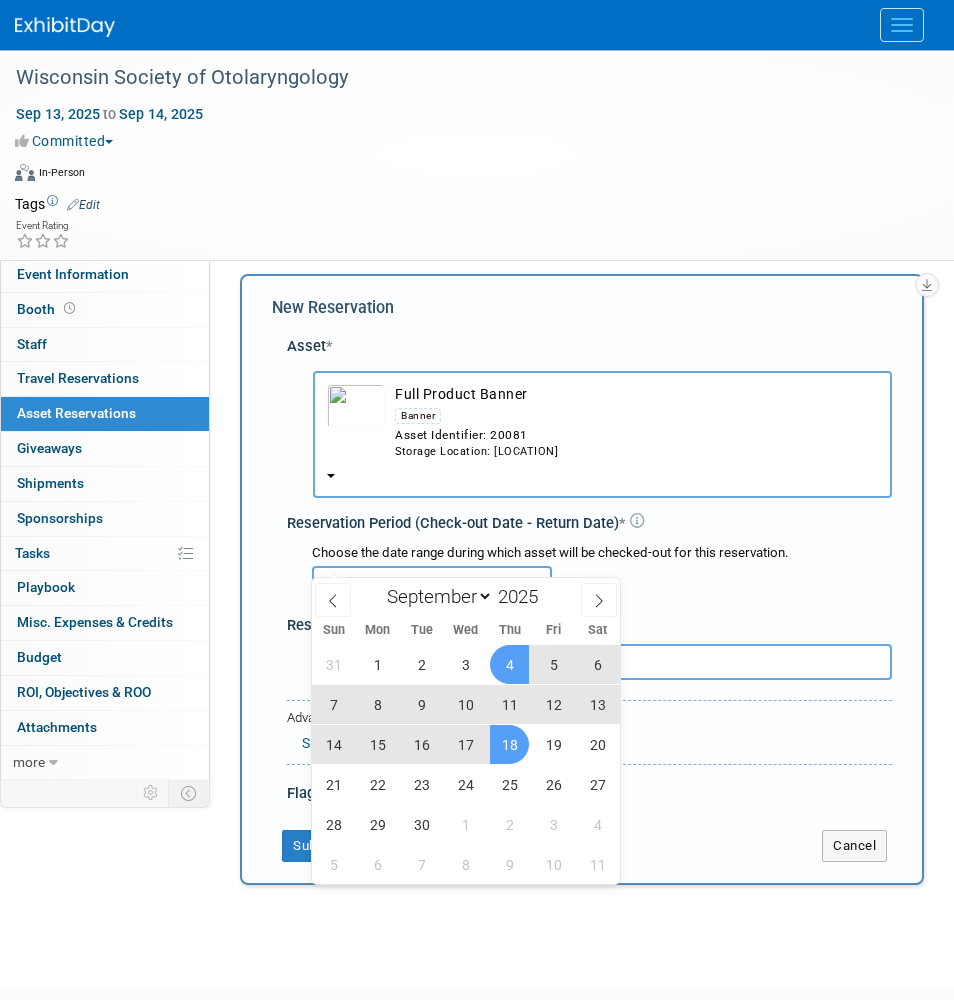 click on "18" at bounding box center [509, 744] 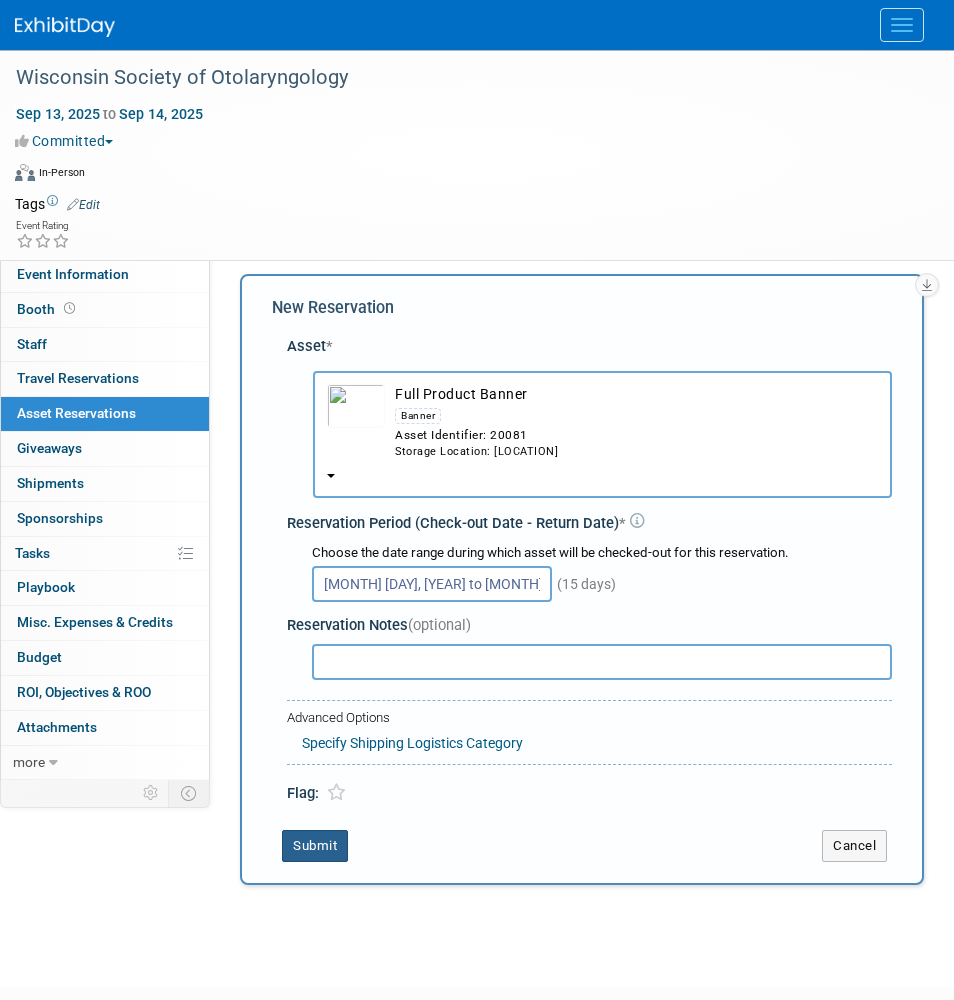 click on "Submit" at bounding box center (315, 846) 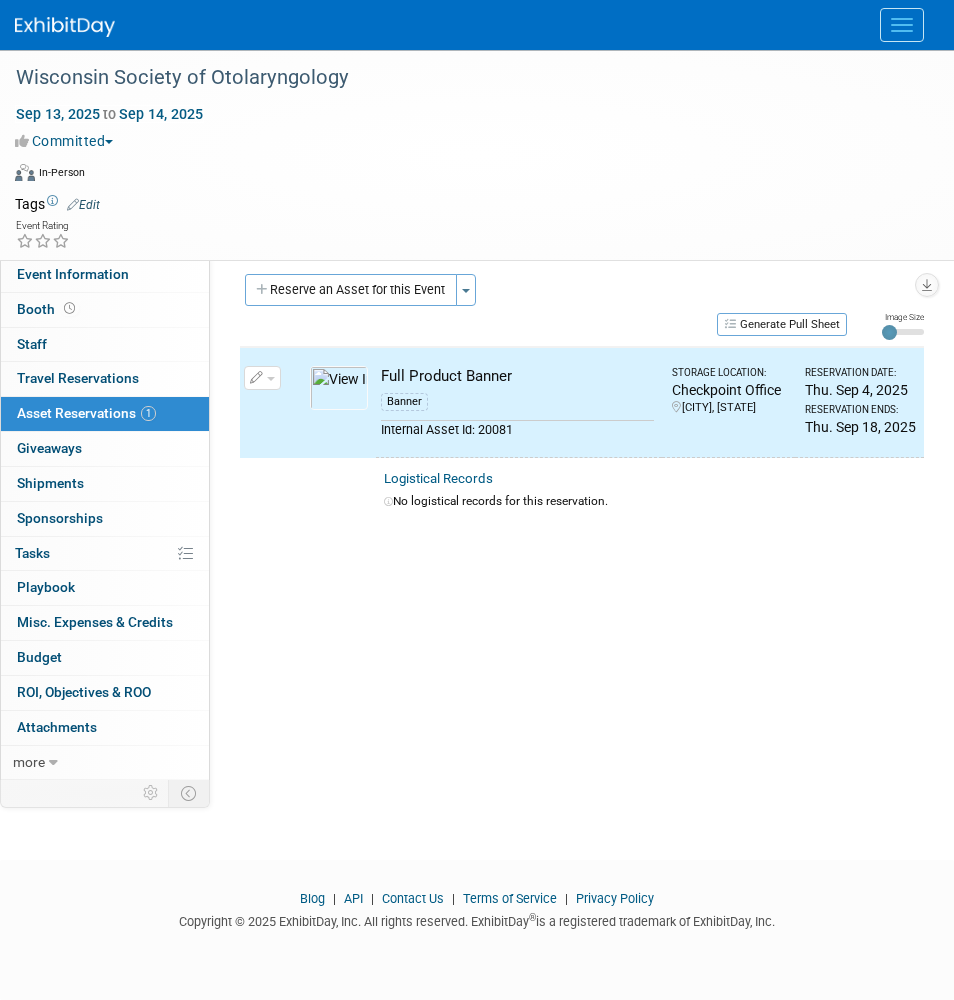 click on "Generate Pull Sheet" at bounding box center (543, 323) 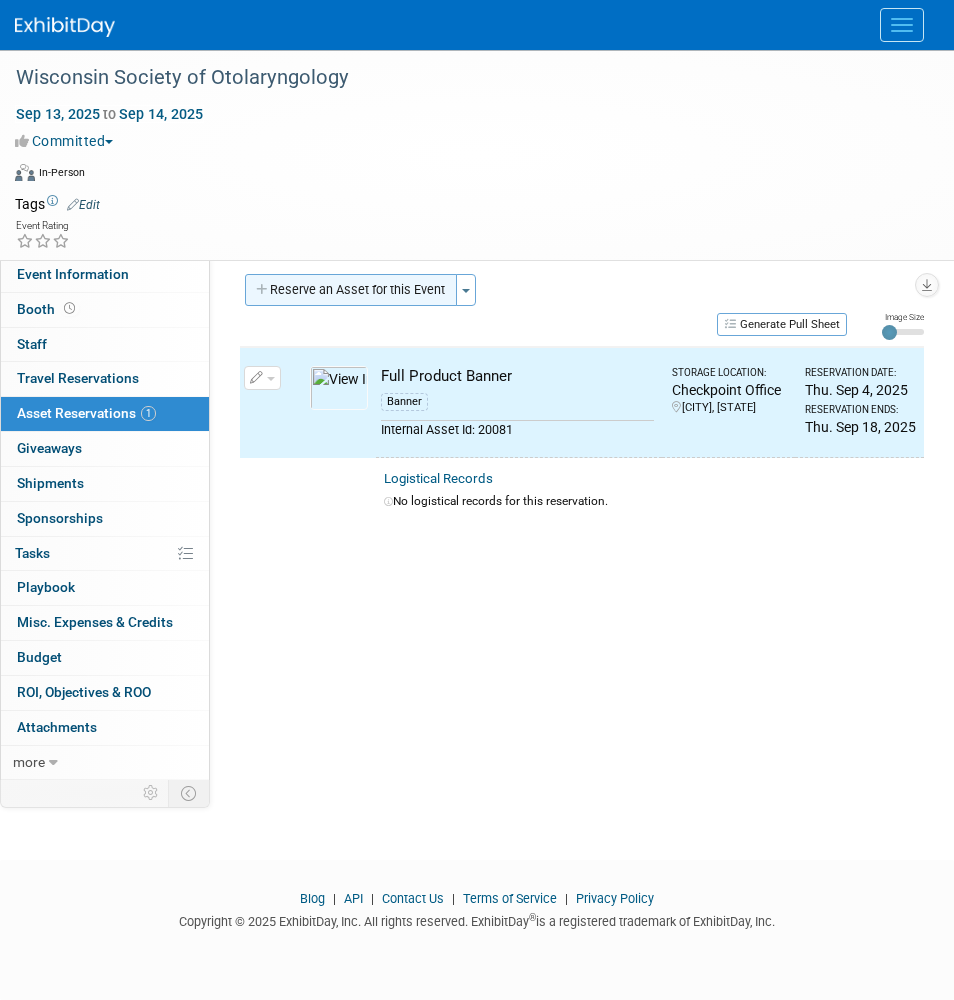 click on "Reserve an Asset for this Event" at bounding box center [351, 290] 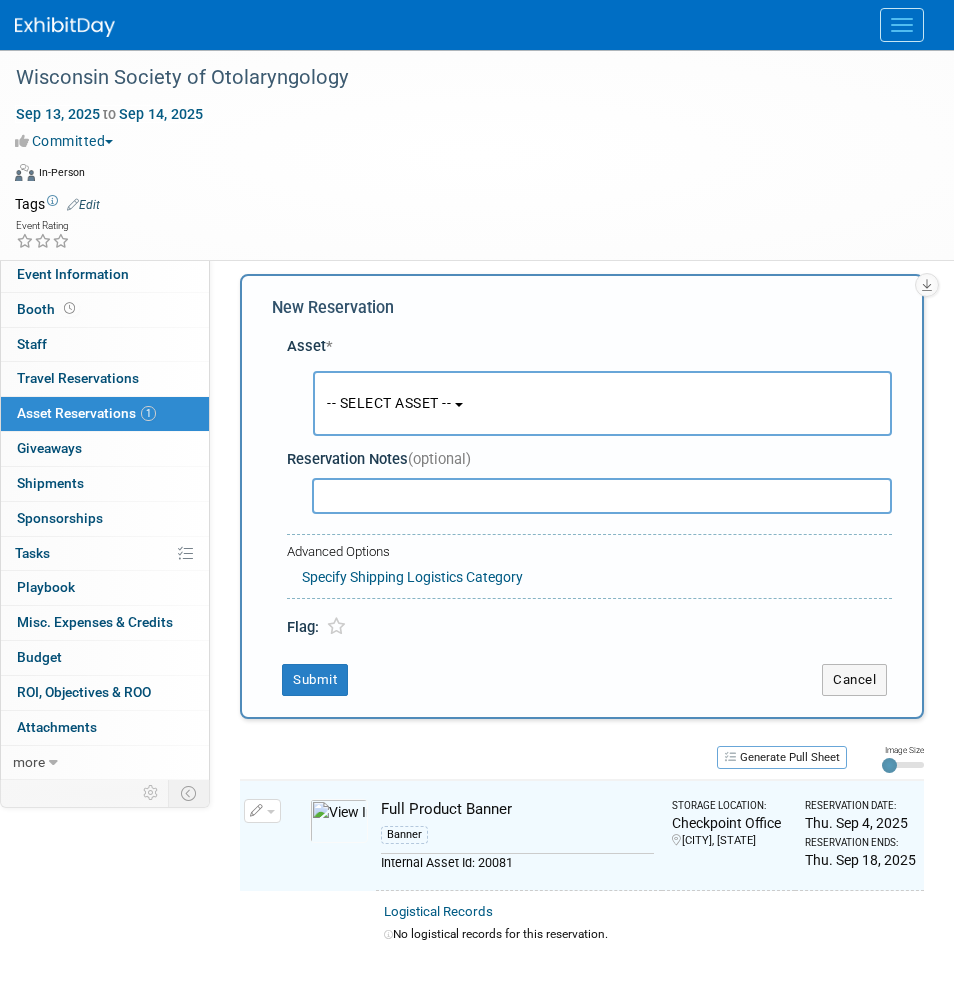 scroll, scrollTop: 102, scrollLeft: 0, axis: vertical 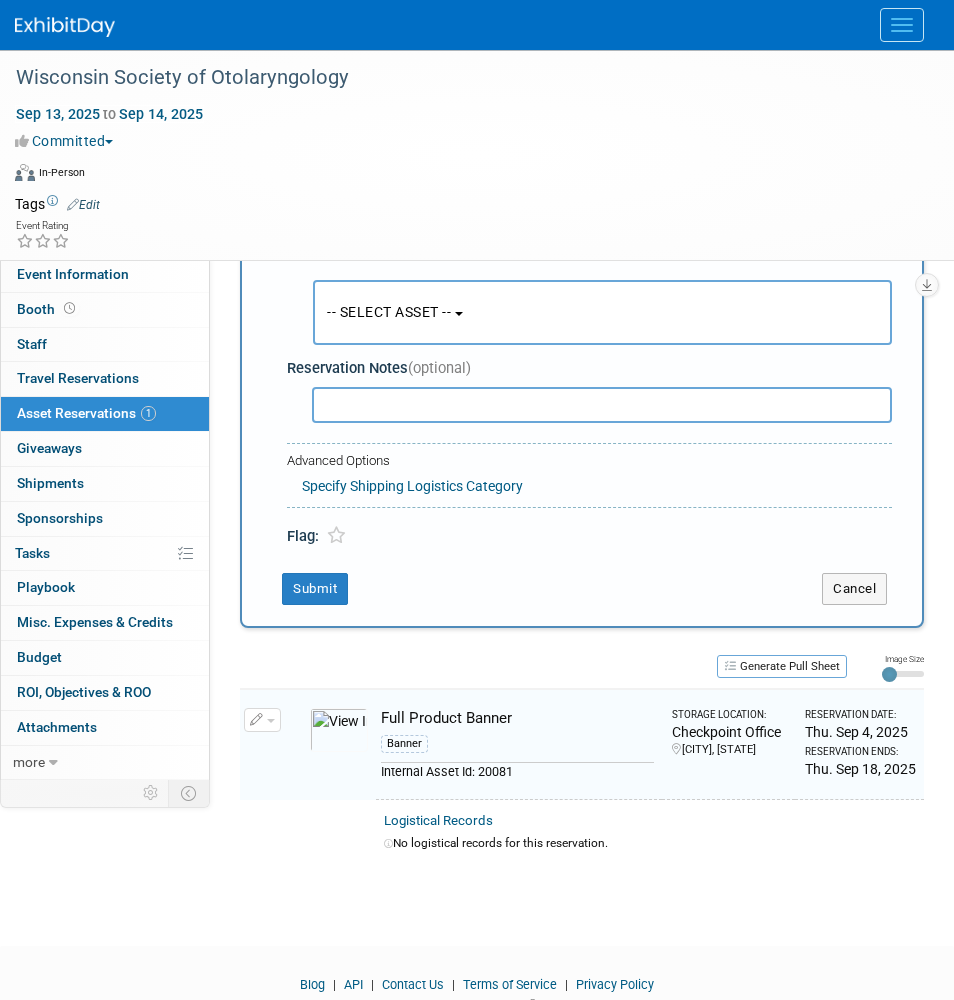 click on "-- SELECT ASSET --" at bounding box center (389, 312) 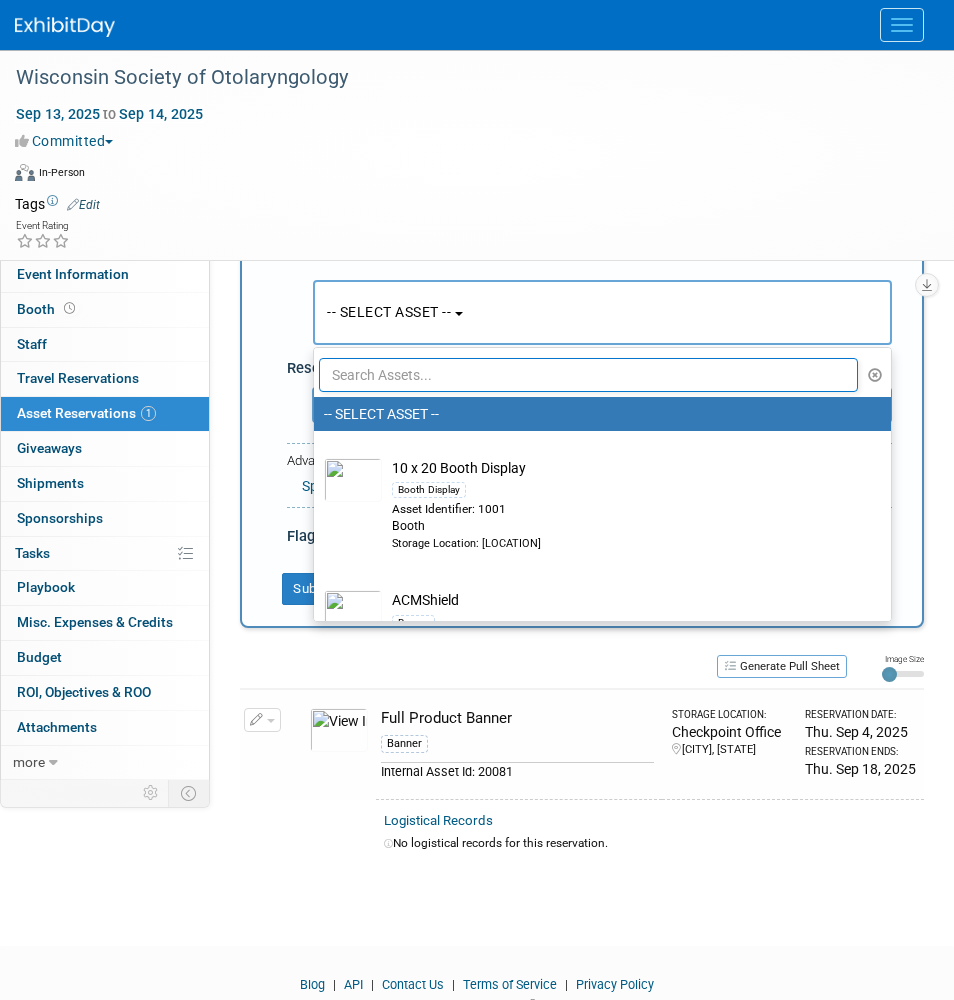 type 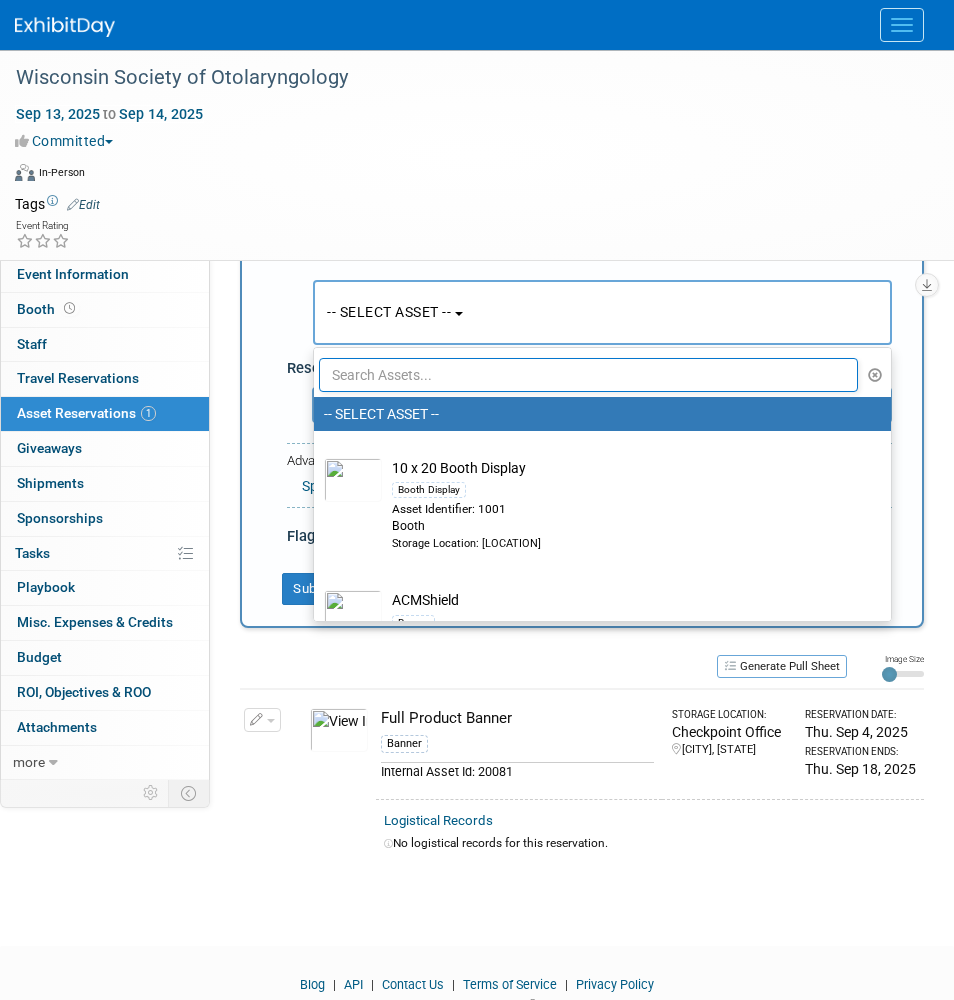 click at bounding box center [588, 375] 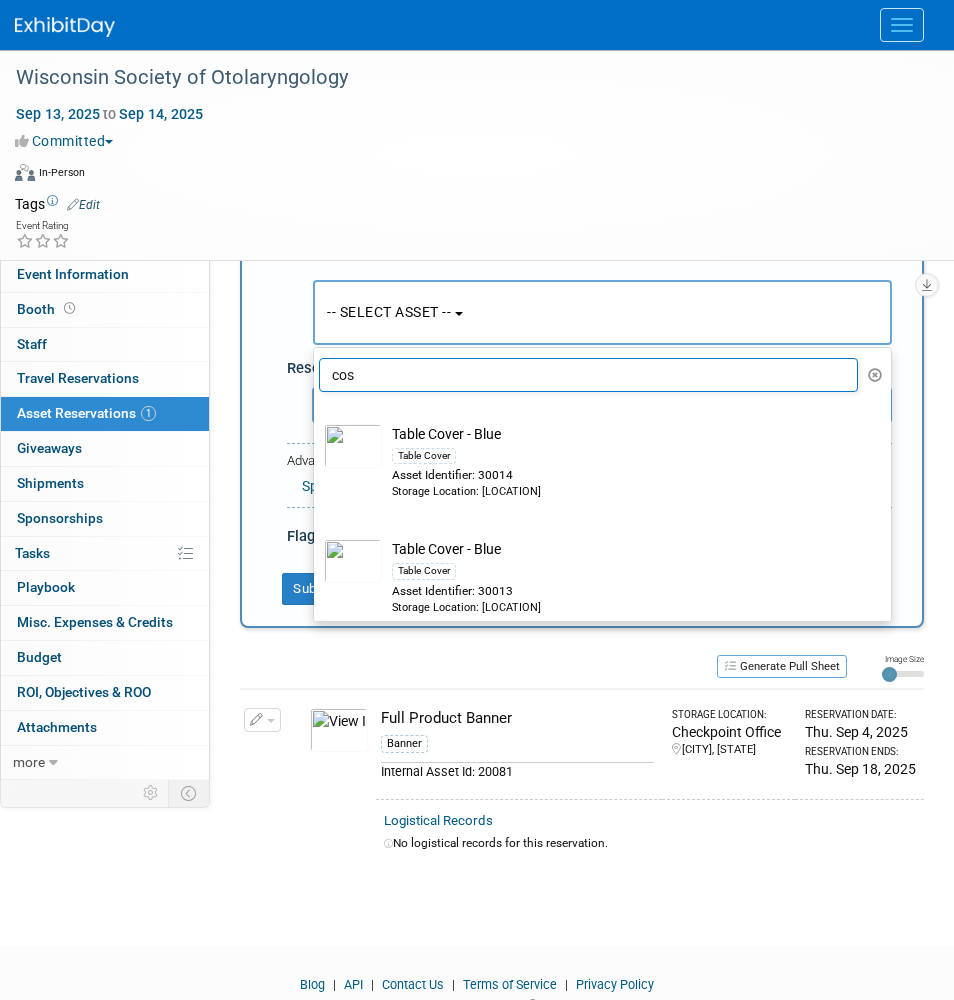 type on "cos" 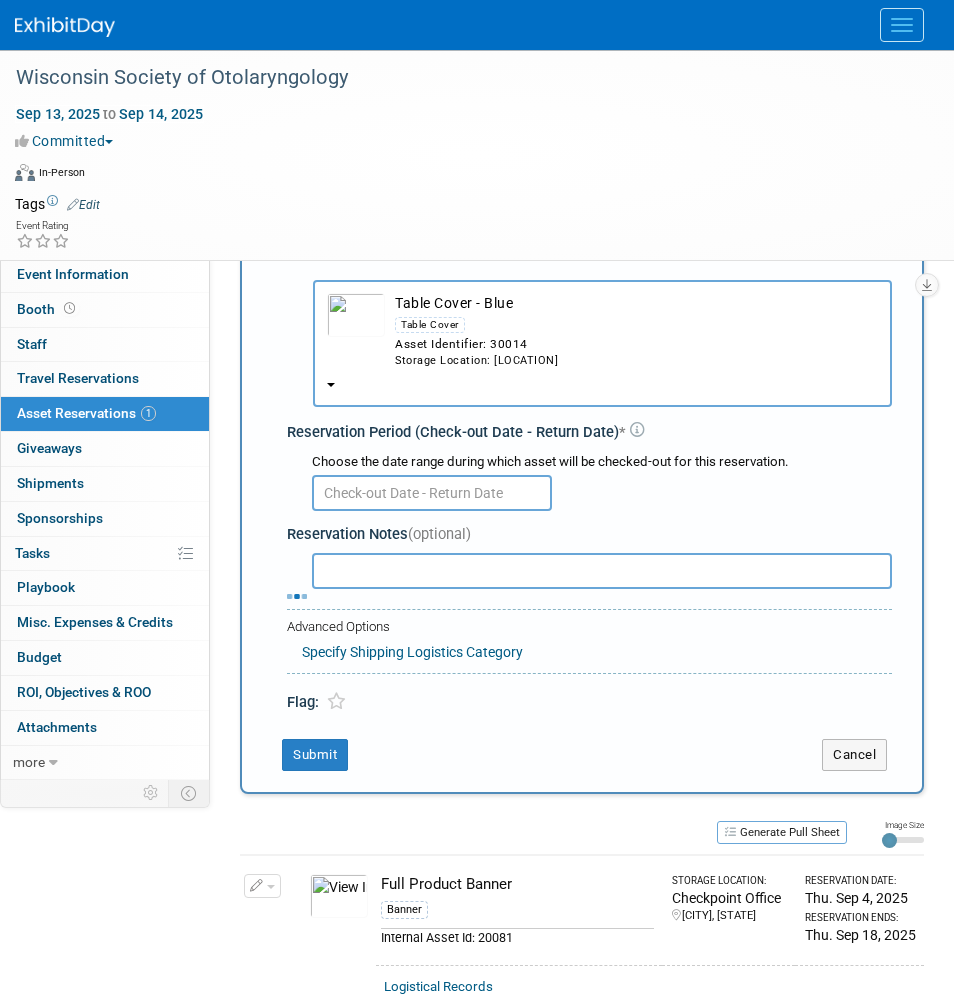click on "Storage Location: [LOCATION]" at bounding box center (636, 361) 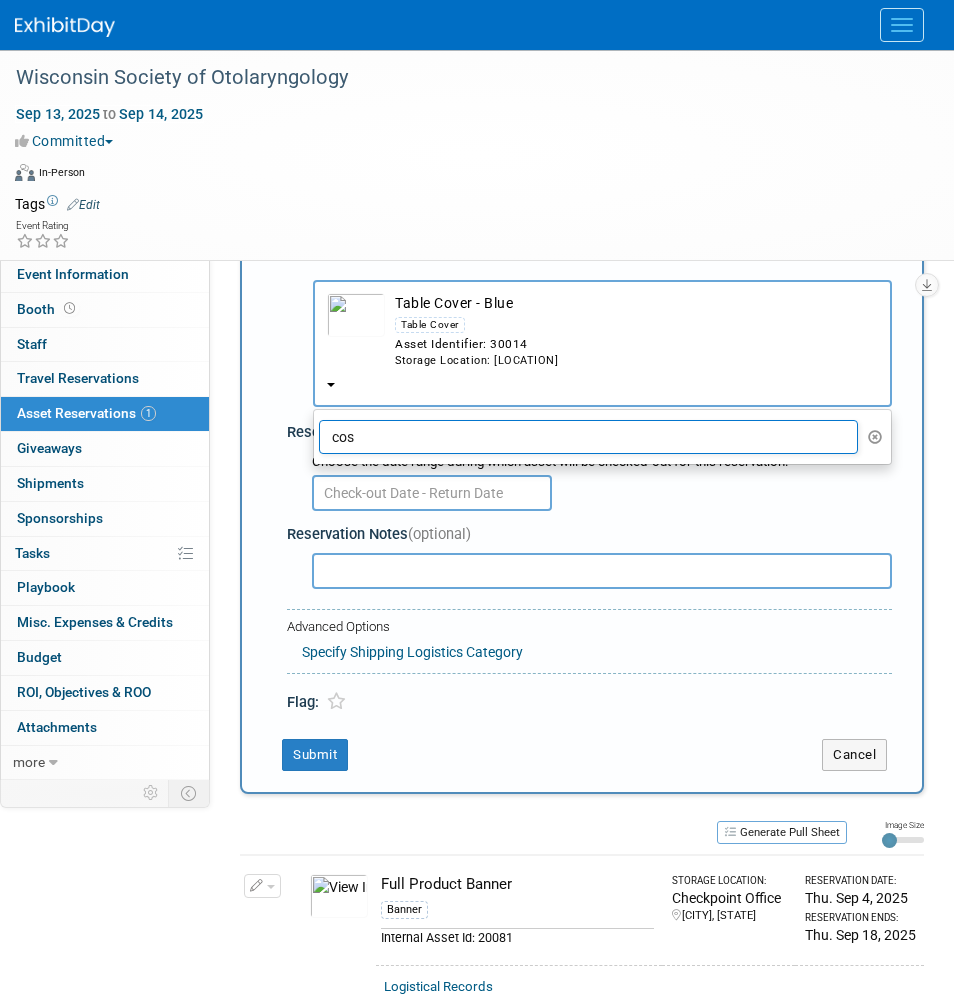 click on "cos" at bounding box center (588, 437) 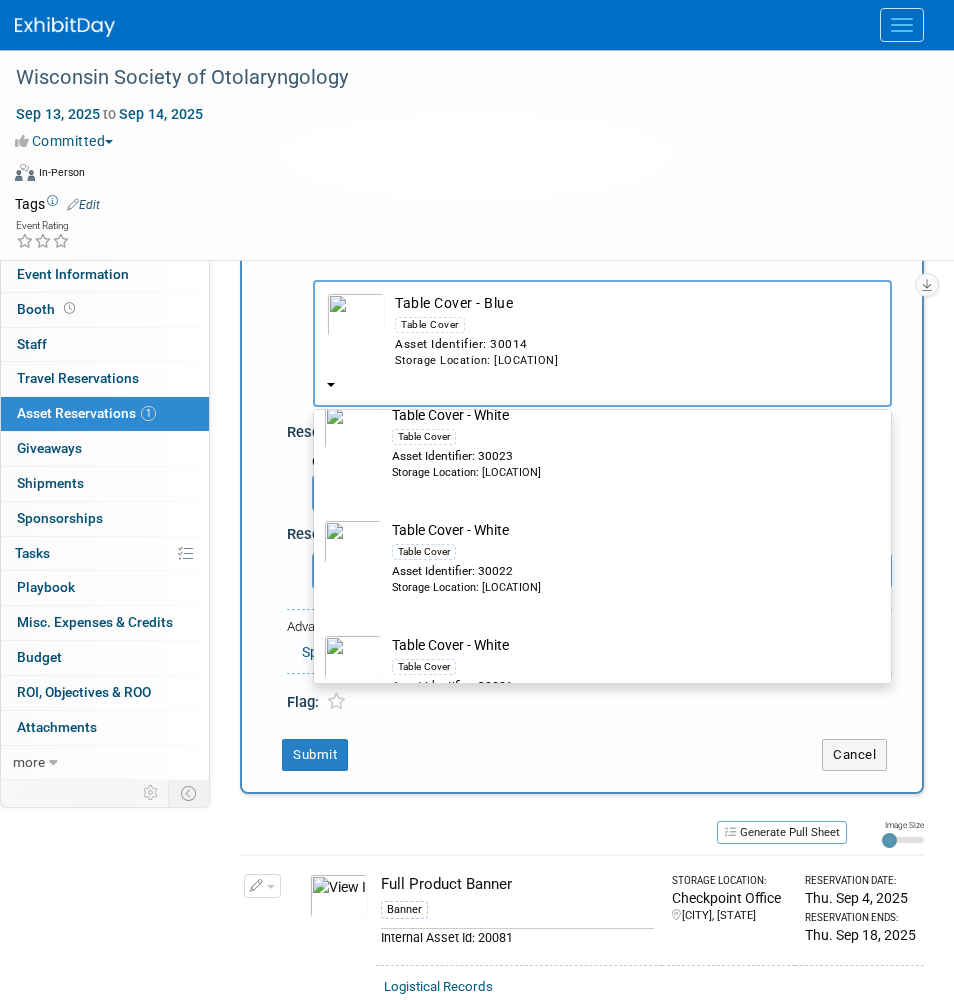 scroll, scrollTop: 916, scrollLeft: 0, axis: vertical 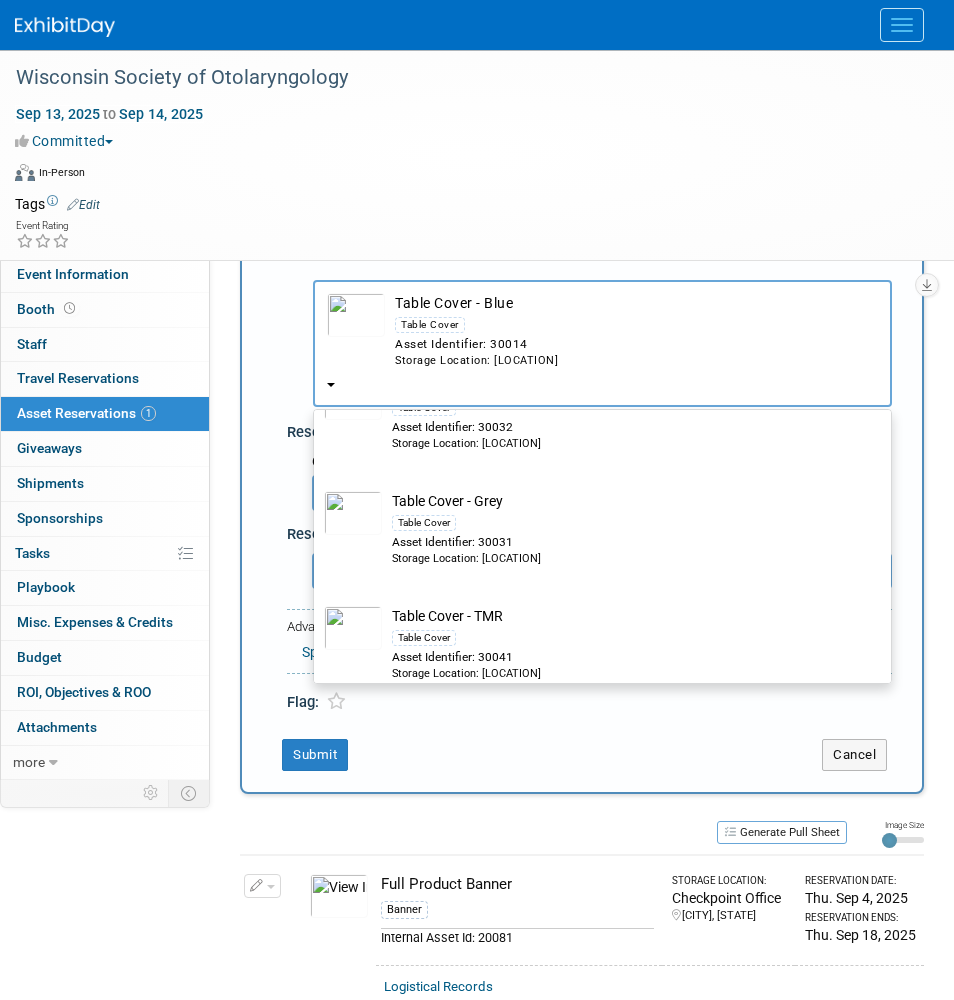 type on "cov" 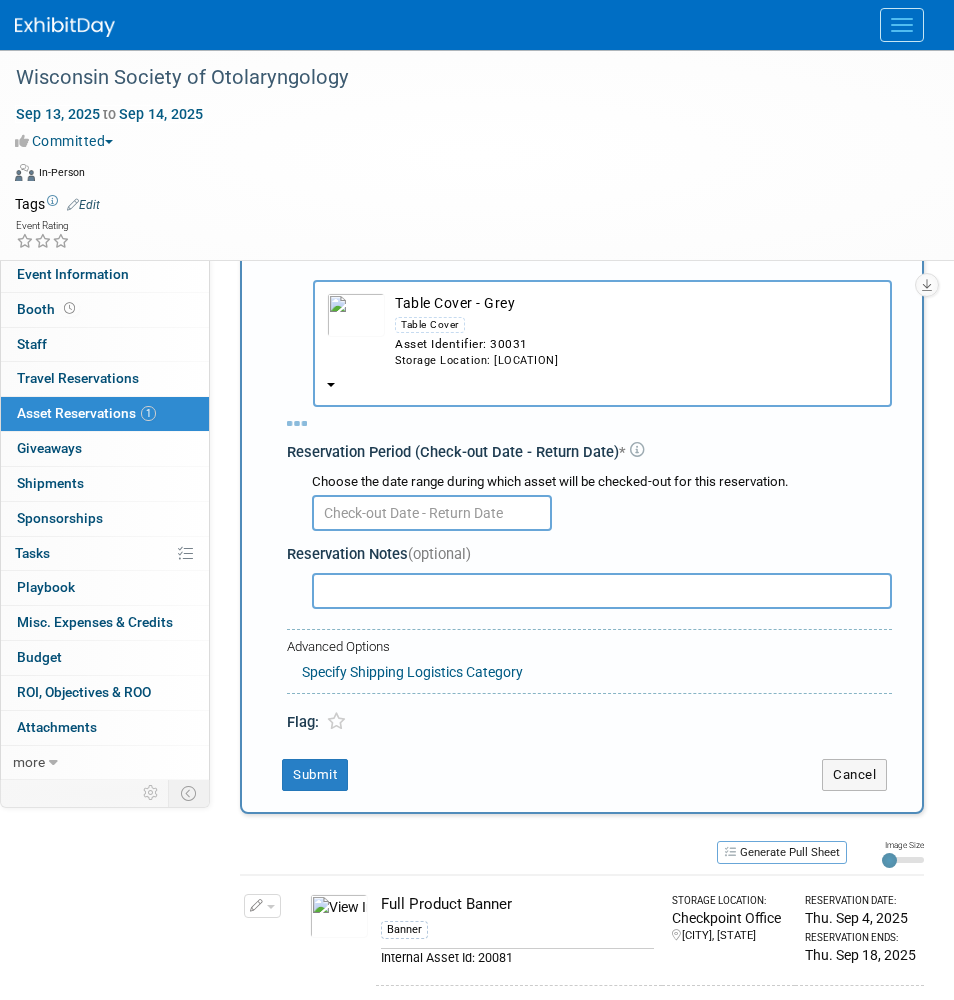 click at bounding box center [432, 513] 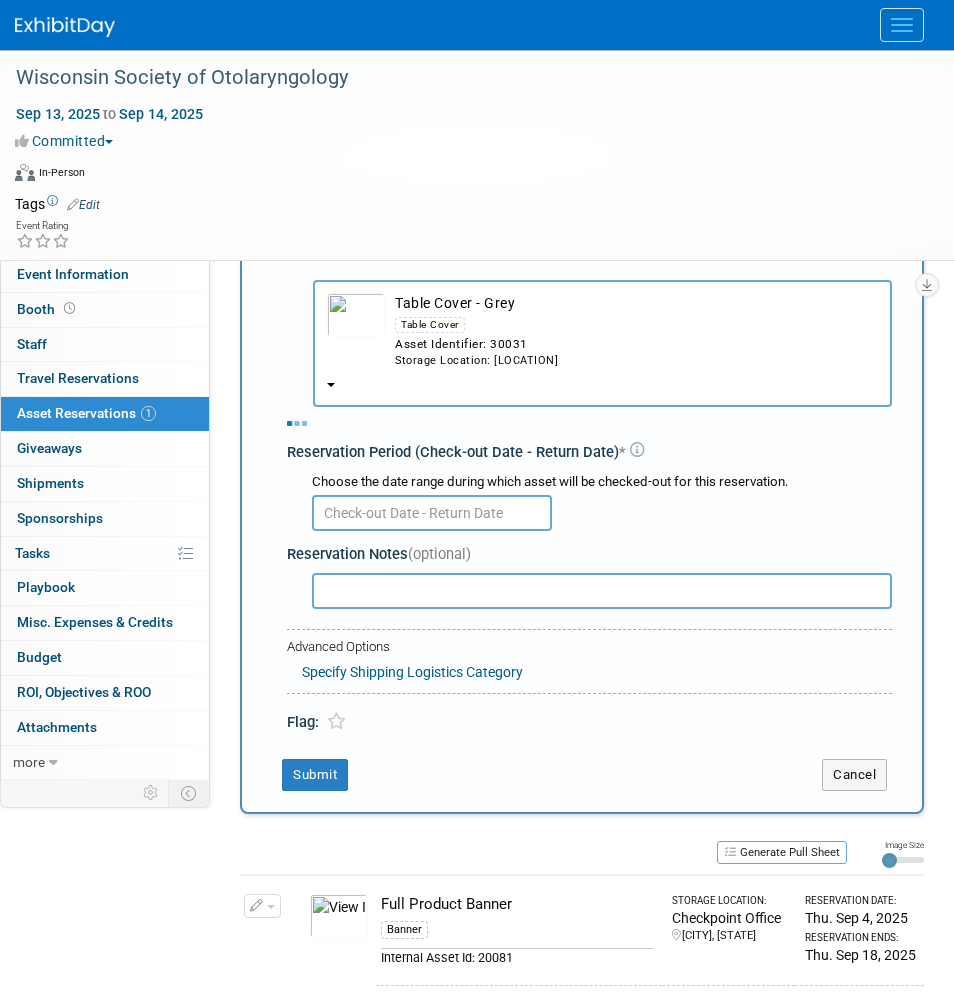select on "8" 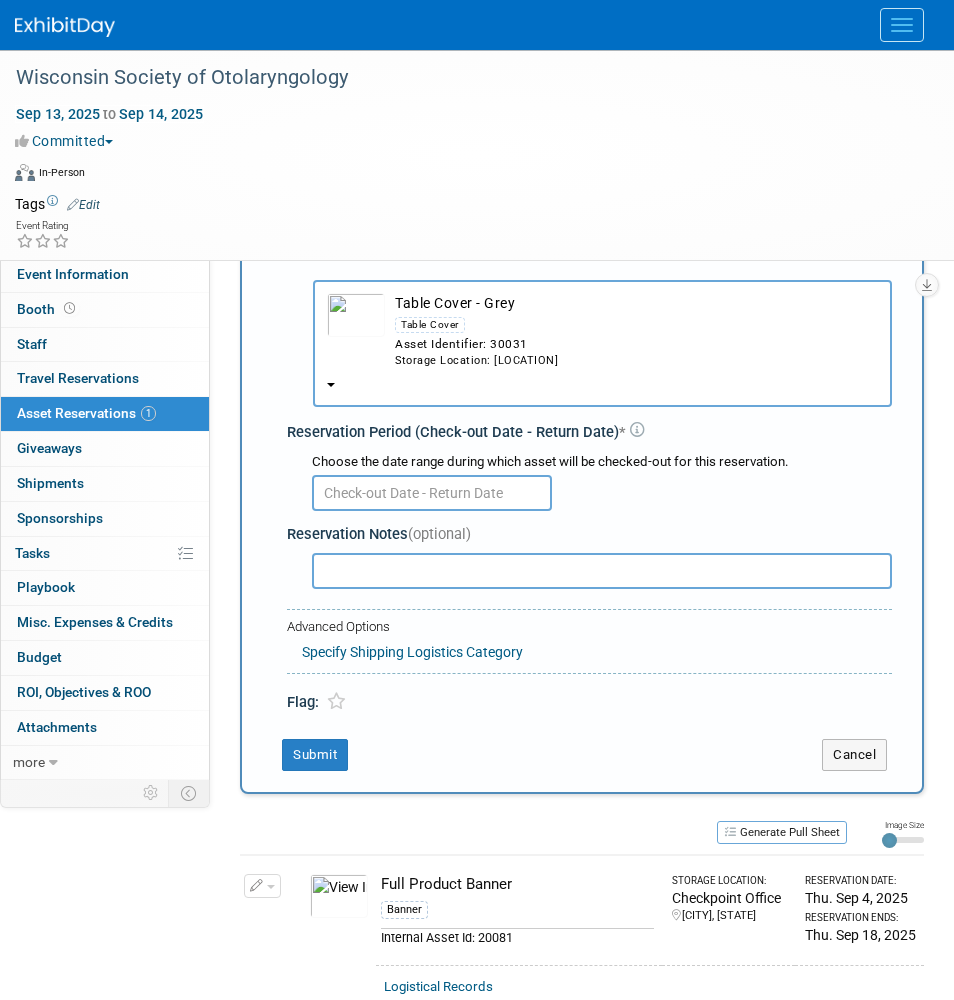click at bounding box center (432, 493) 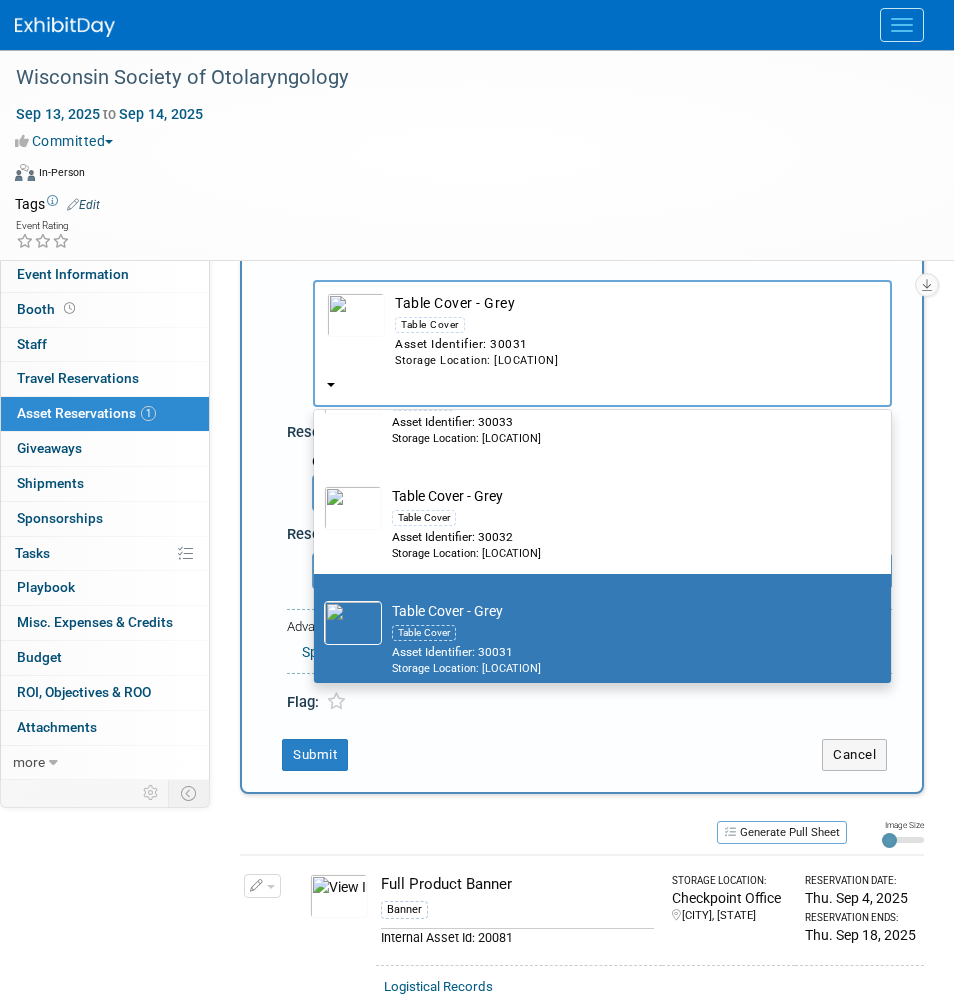 scroll, scrollTop: 802, scrollLeft: 0, axis: vertical 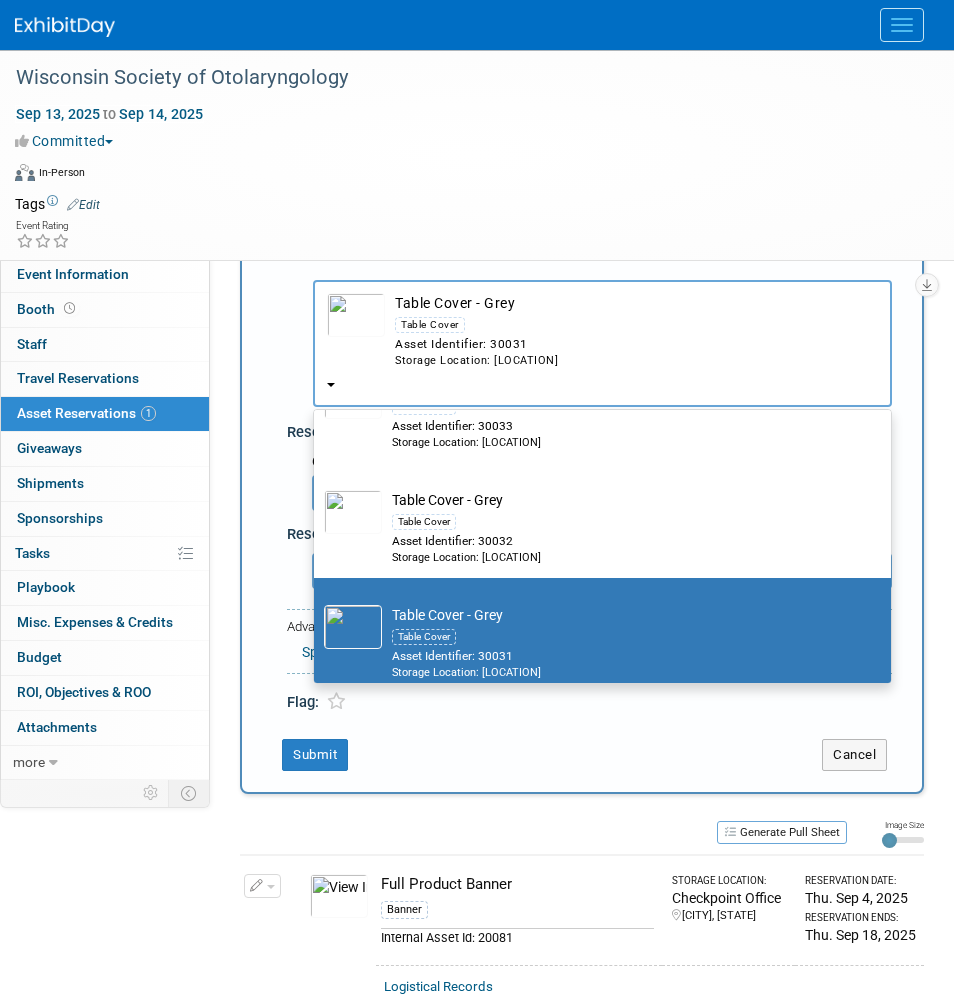 click on "Table Cover" at bounding box center (621, 521) 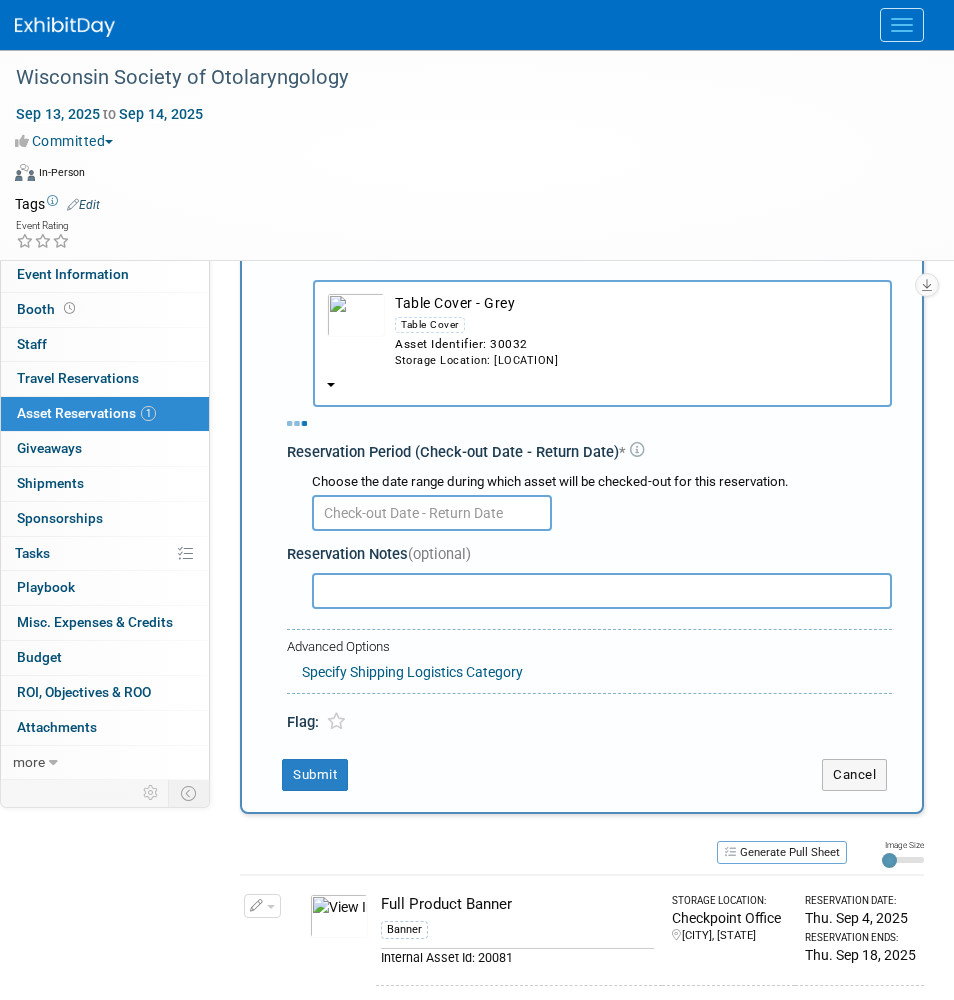 click at bounding box center (432, 513) 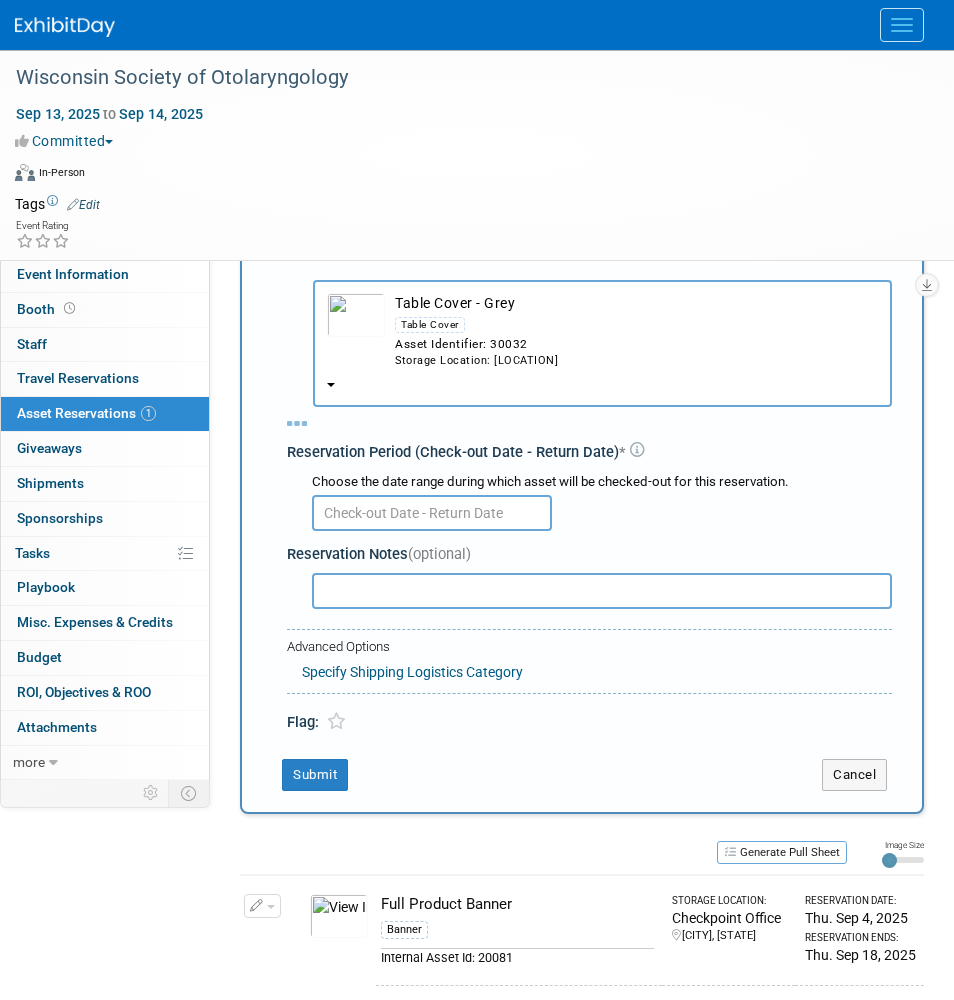 select on "8" 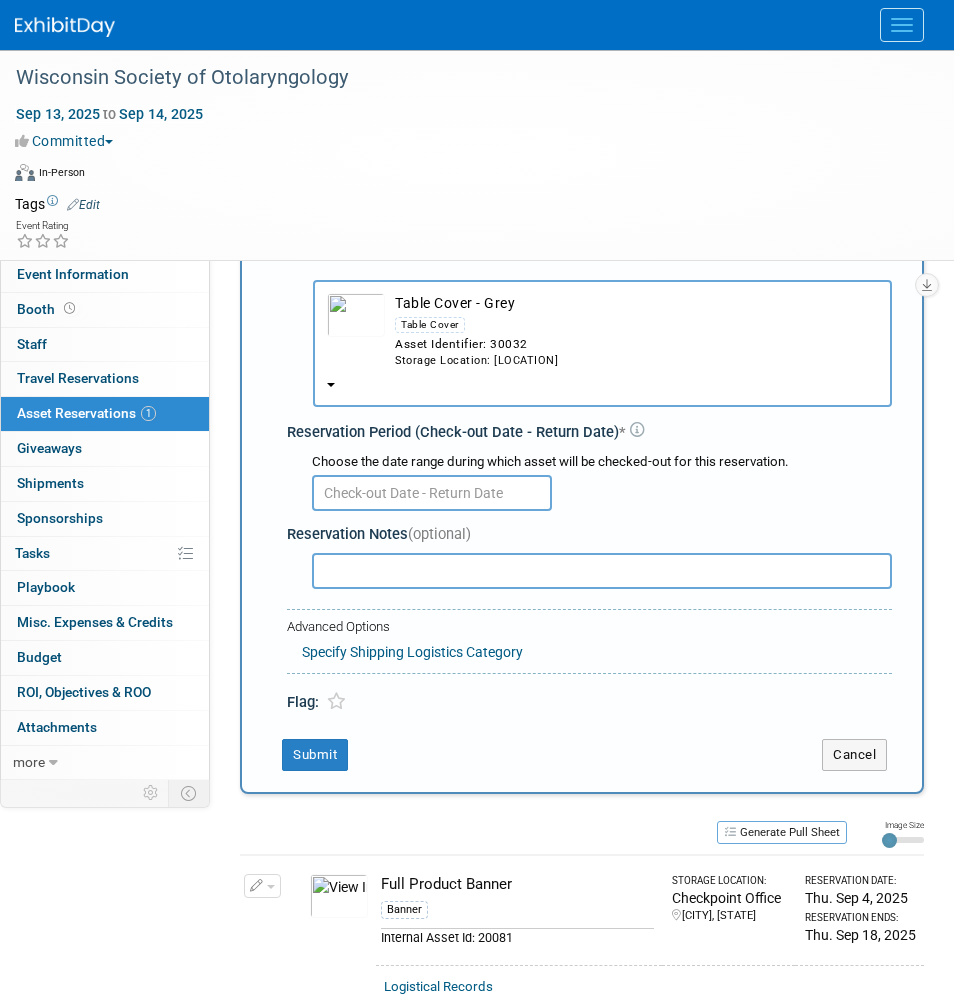click at bounding box center [432, 493] 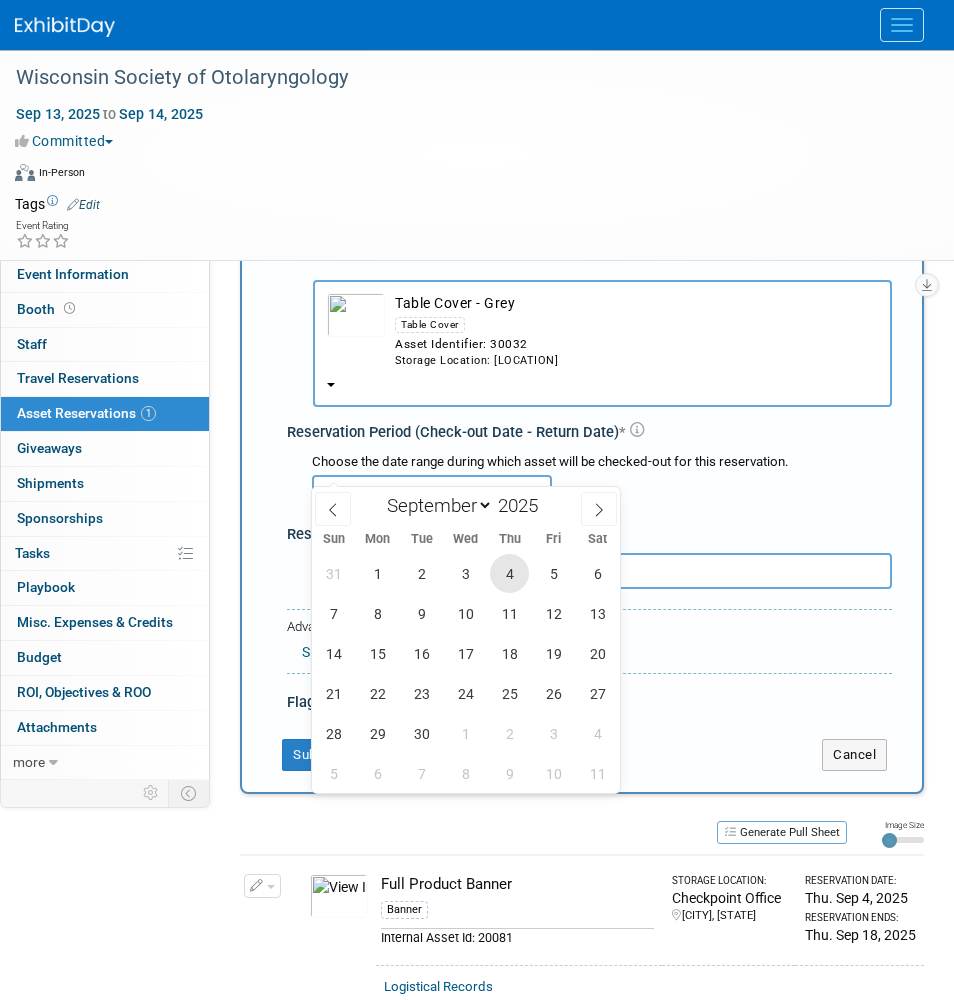 click on "4" at bounding box center [509, 573] 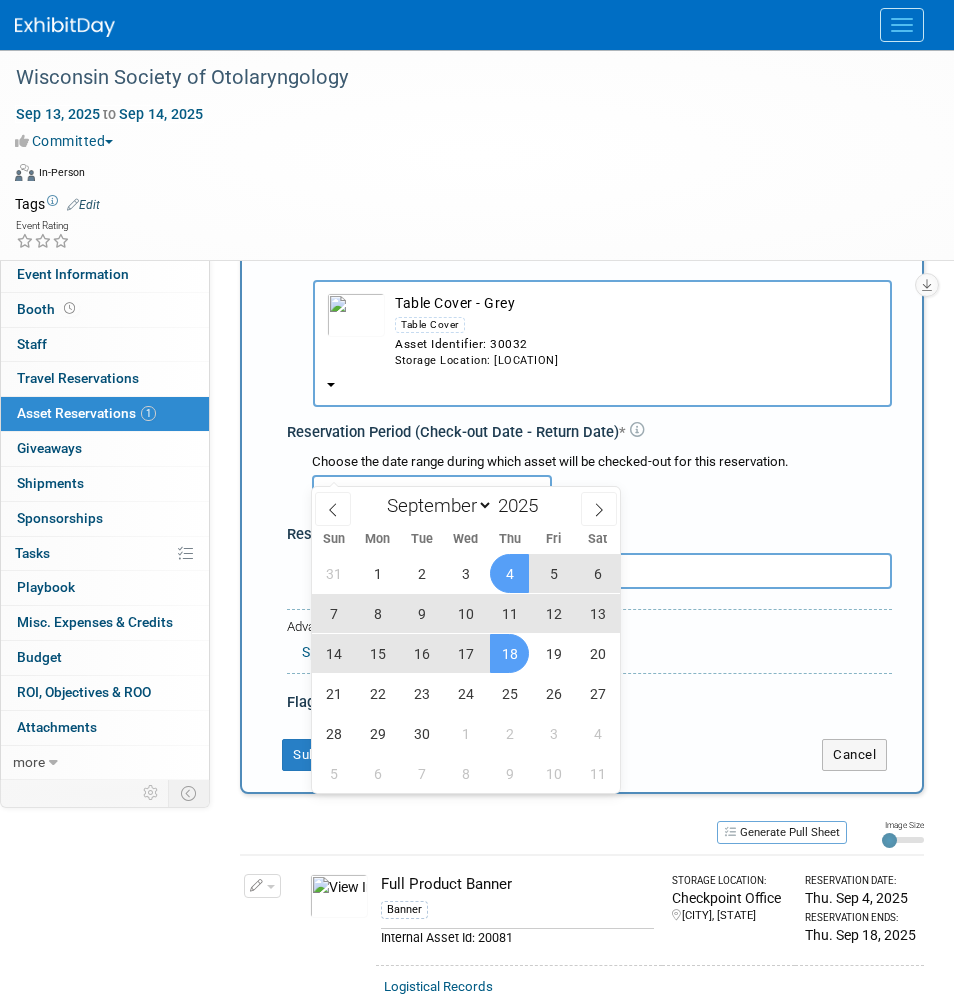 click on "18" at bounding box center [509, 653] 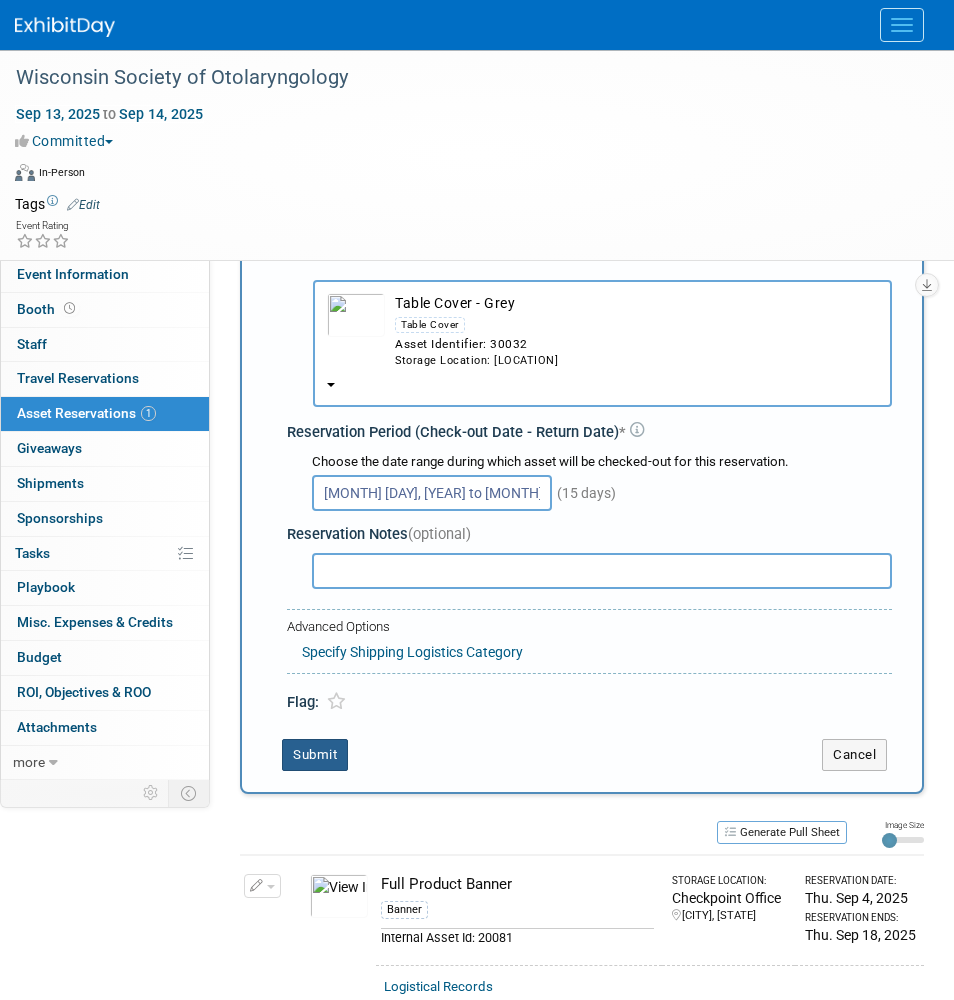 click on "Submit" at bounding box center [315, 755] 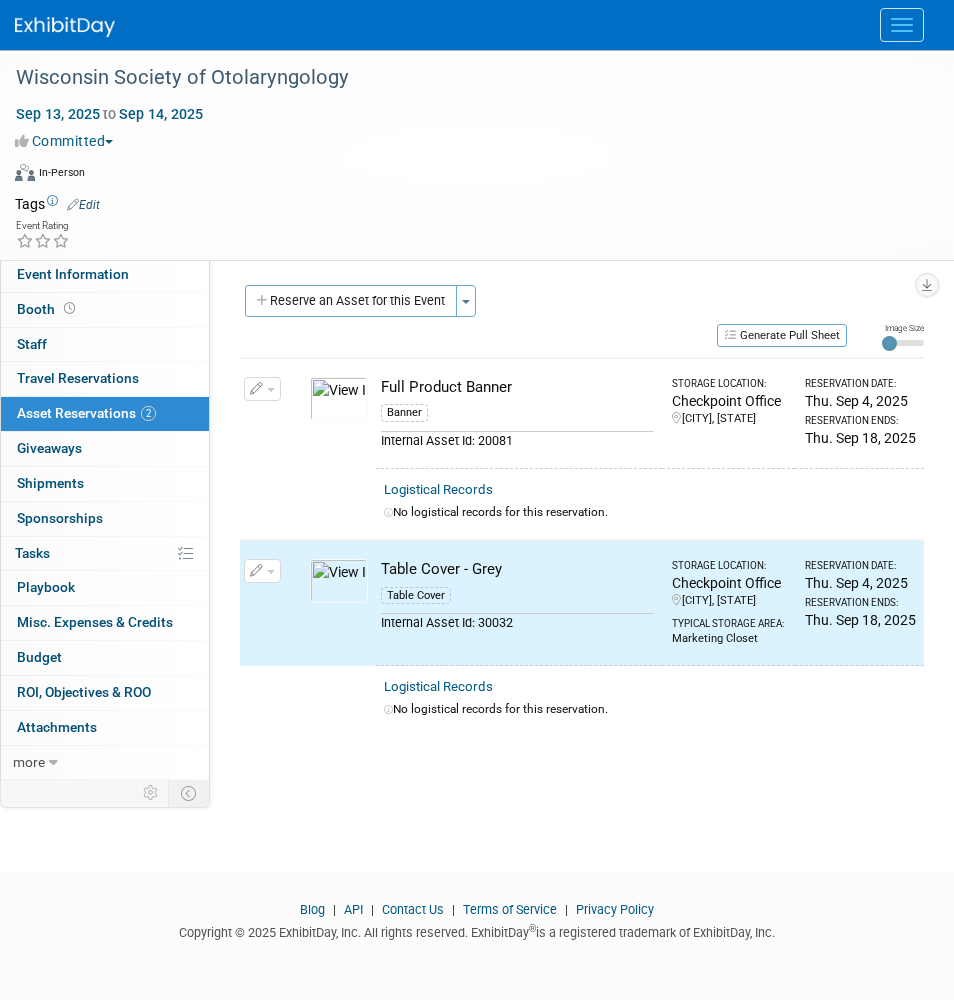 scroll, scrollTop: 0, scrollLeft: 0, axis: both 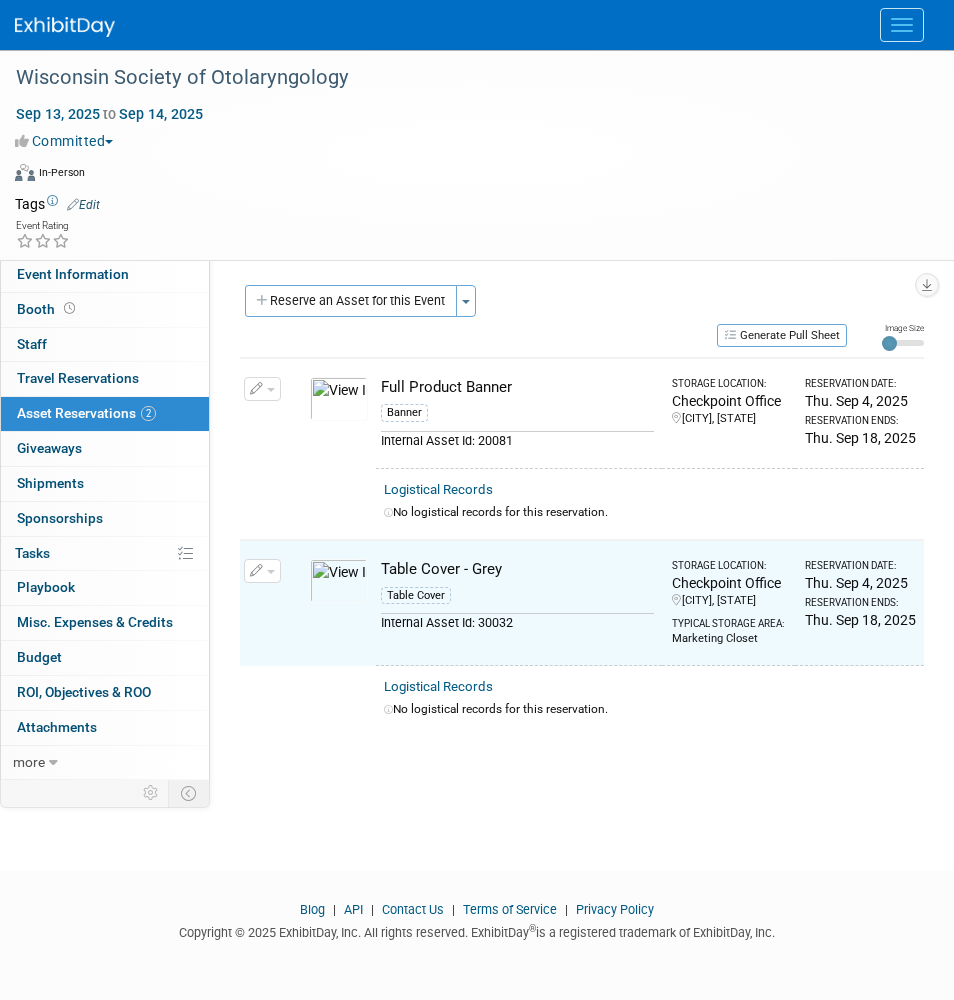 click on "Event Rating" at bounding box center [464, 235] 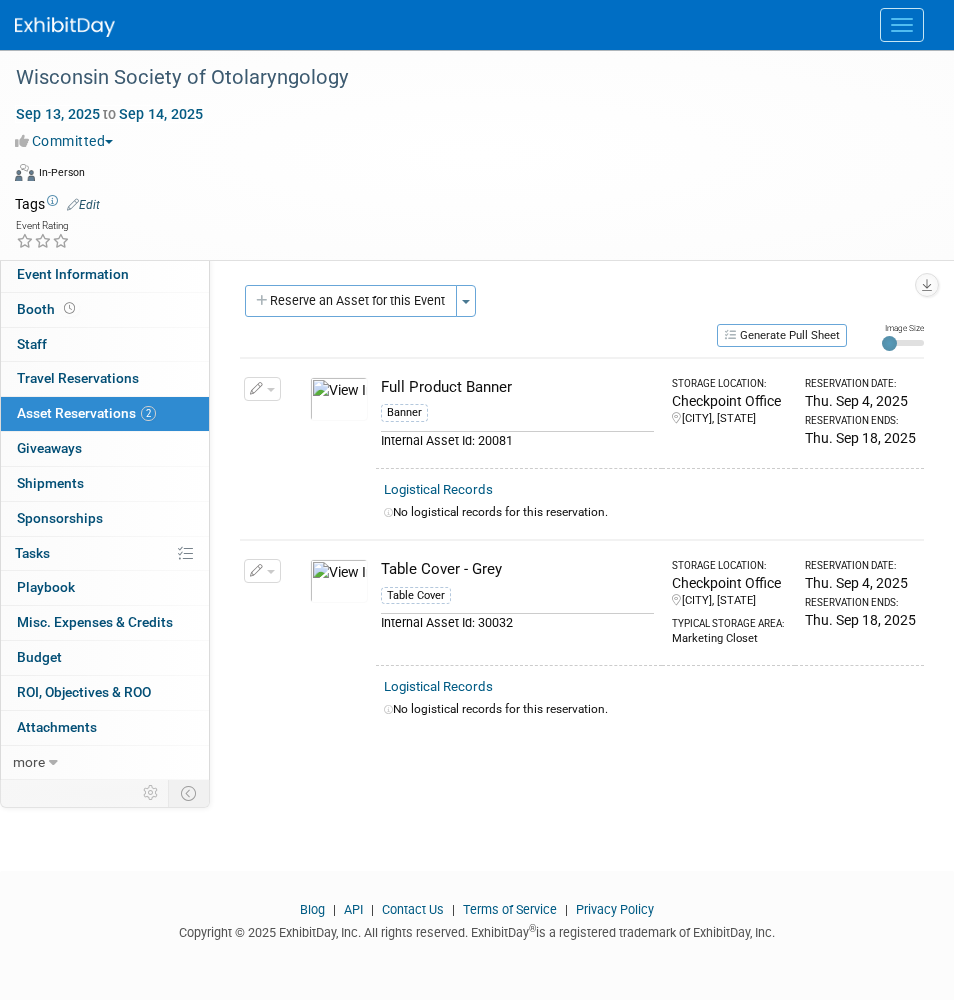 scroll, scrollTop: 0, scrollLeft: 0, axis: both 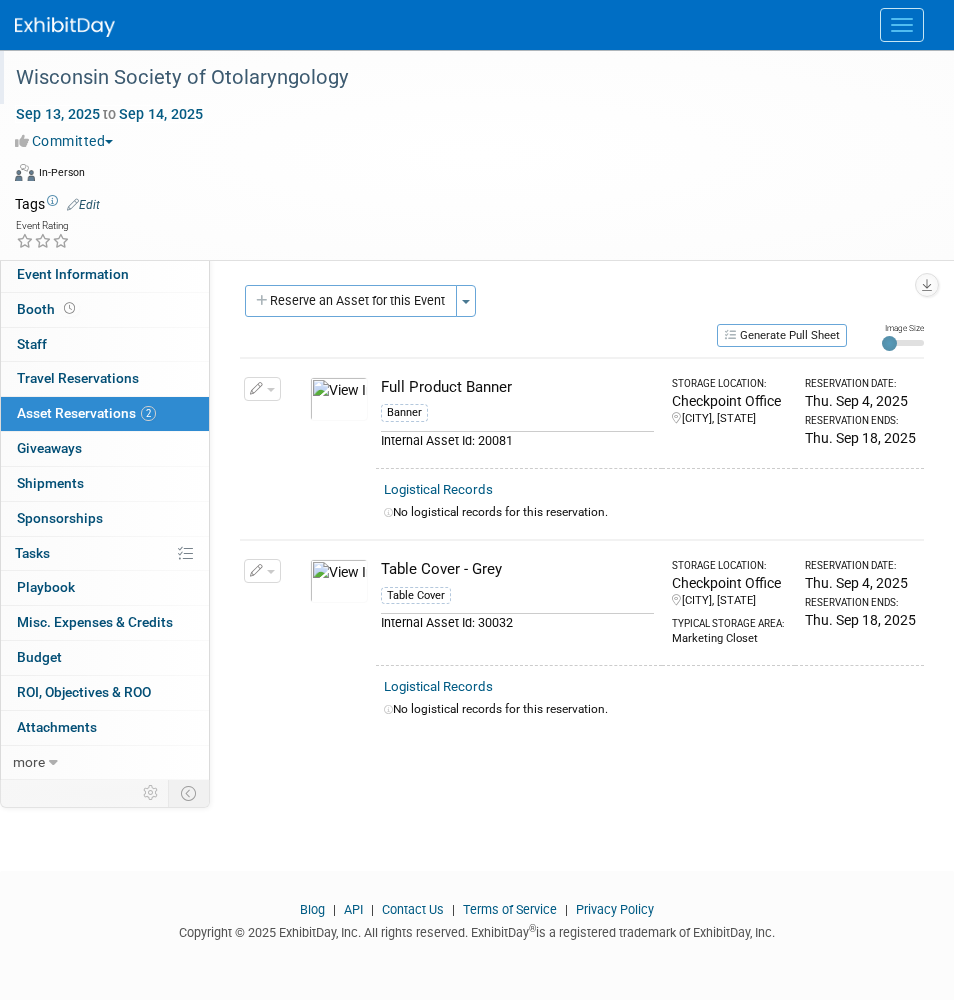 click on "Wisconsin Society of Otolaryngology" at bounding box center [461, 78] 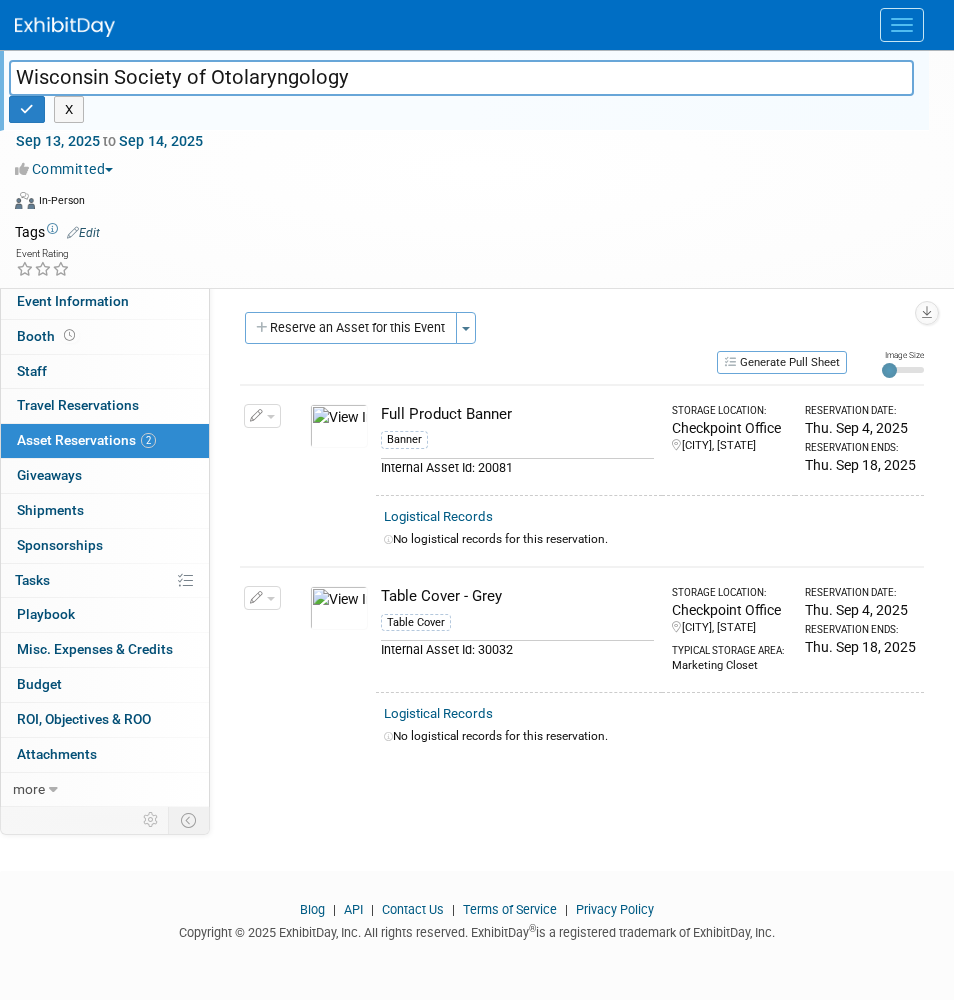 click on "Wisconsin Society of Otolaryngology" at bounding box center (461, 77) 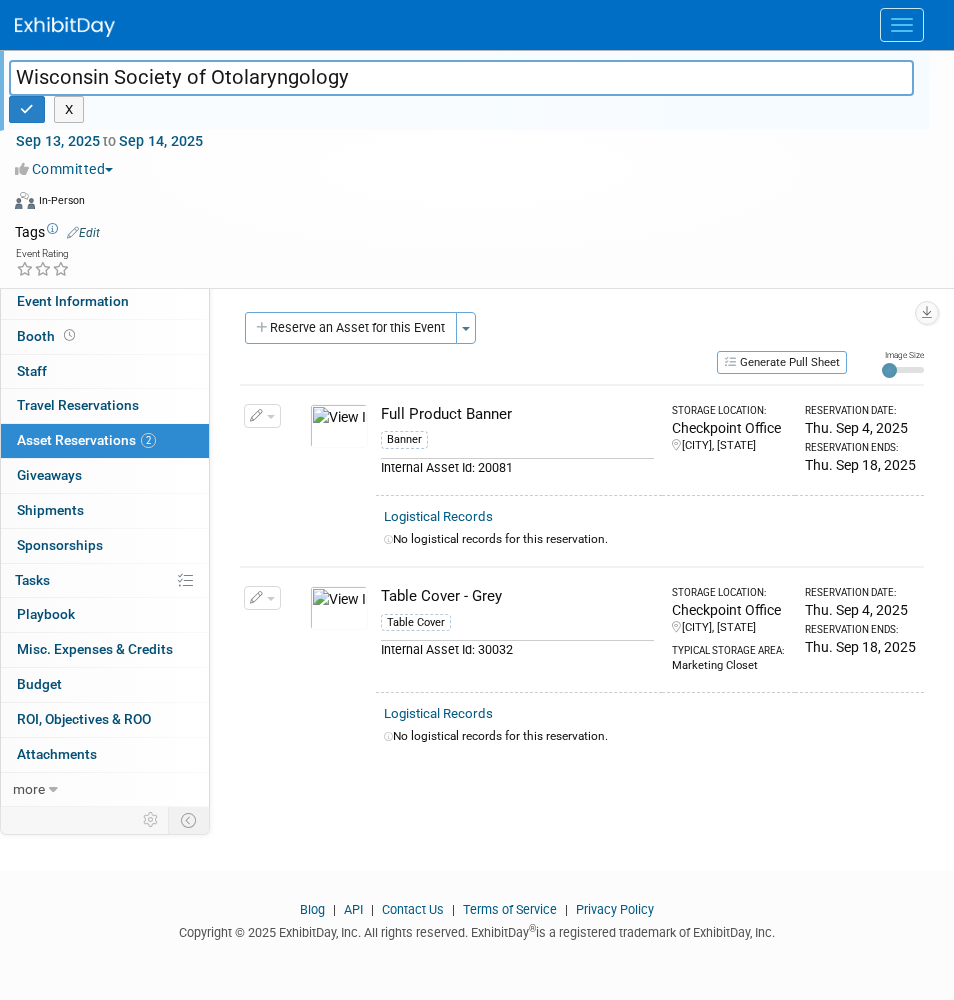 click on "Blog    |
API    |
Contact Us    |
Terms of Service    |
Privacy Policy
Copyright © 2025 ExhibitDay, Inc. All rights reserved.
ExhibitDay ®  is a registered trademark of ExhibitDay, Inc.
Refer & Earn
$500 Amazon gift card for you,
$150 off for them." at bounding box center [477, 941] 